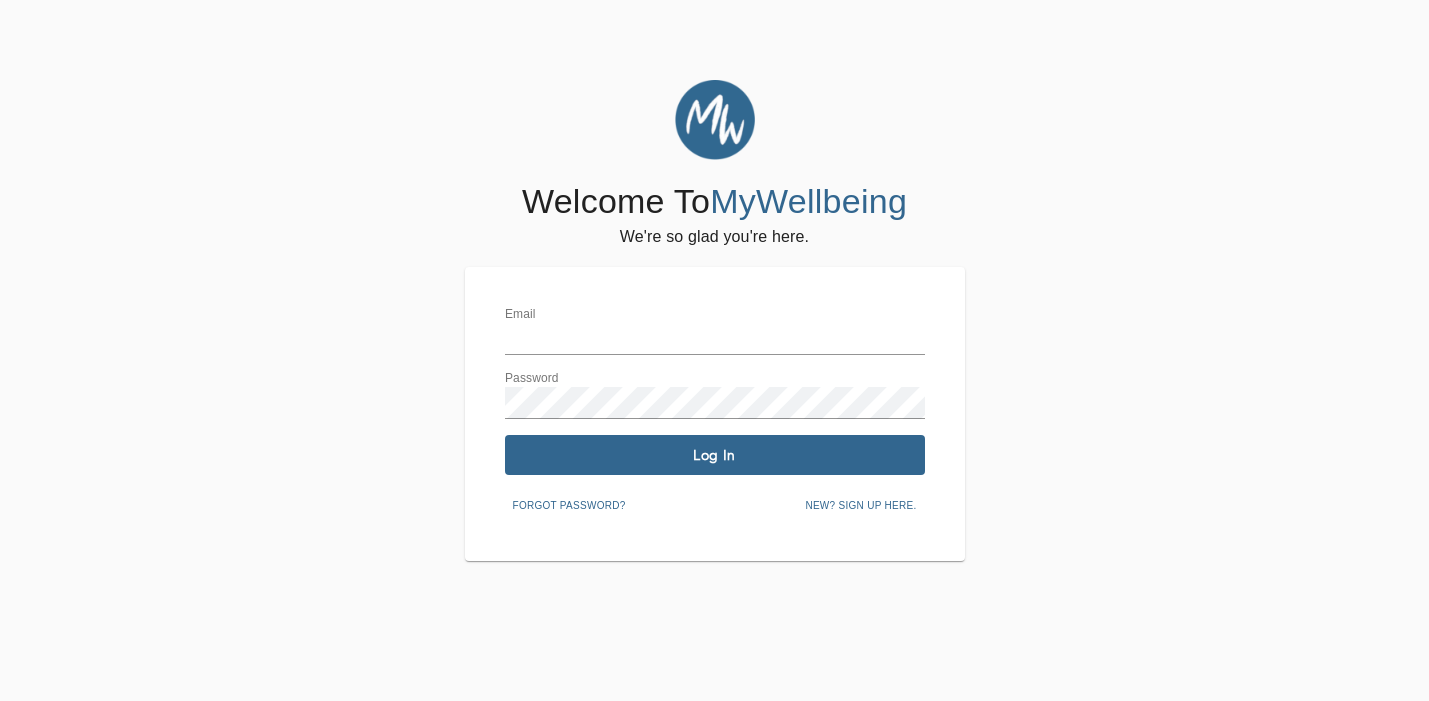 scroll, scrollTop: 0, scrollLeft: 0, axis: both 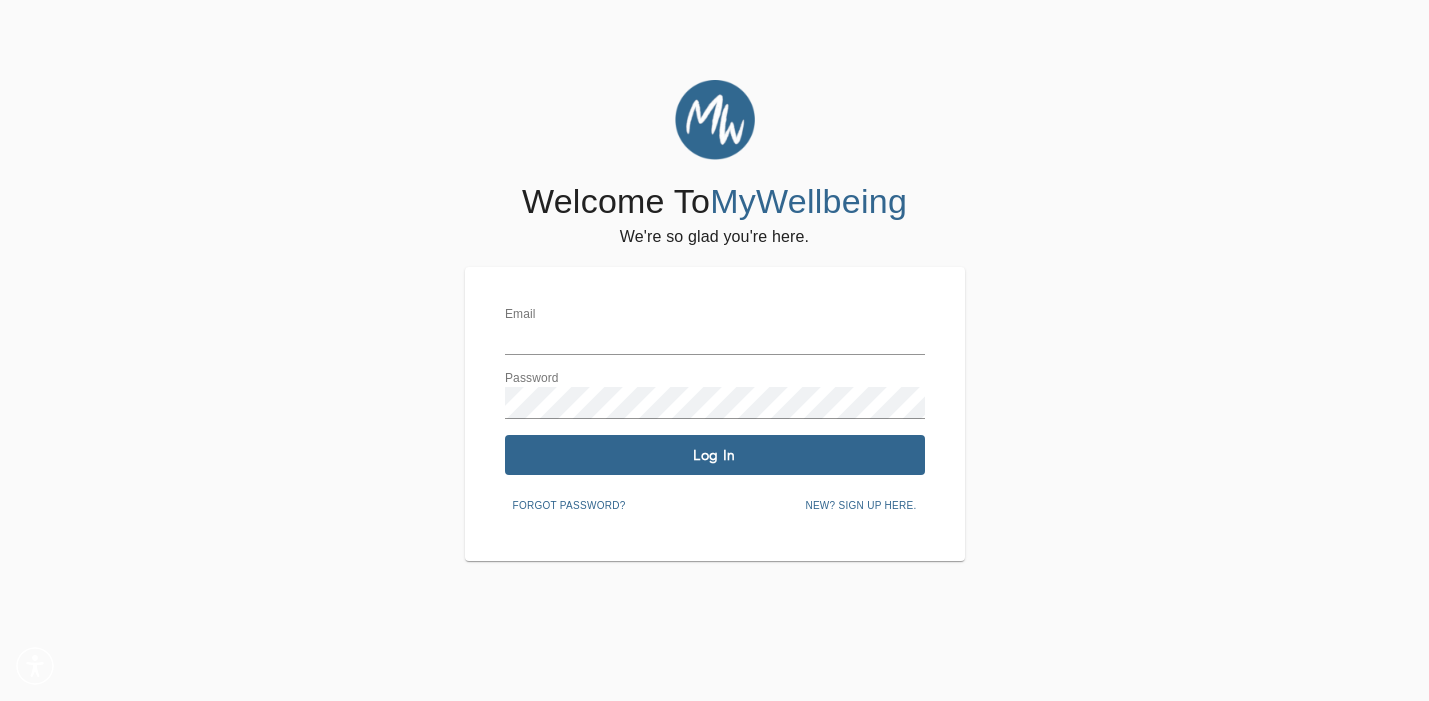 type on "[EMAIL]" 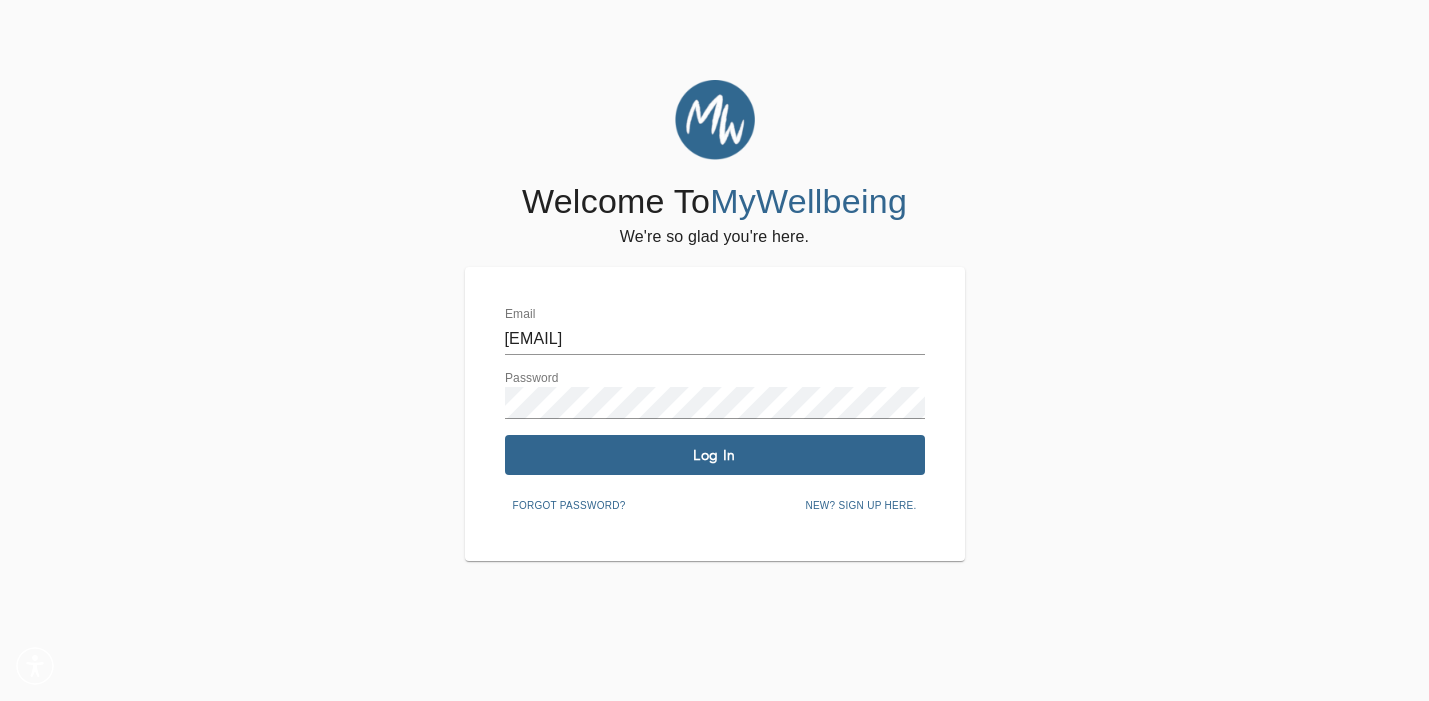 click on "Log In" at bounding box center (715, 455) 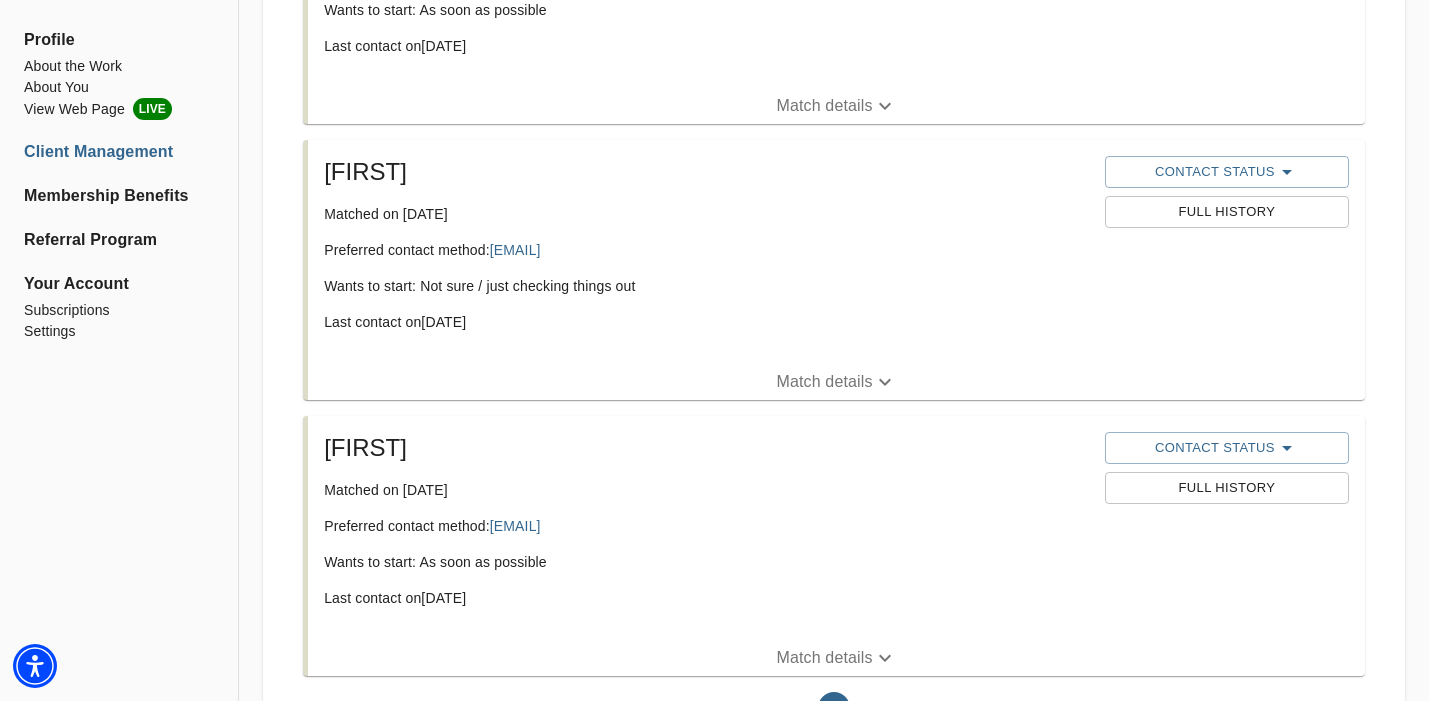 scroll, scrollTop: 1134, scrollLeft: 0, axis: vertical 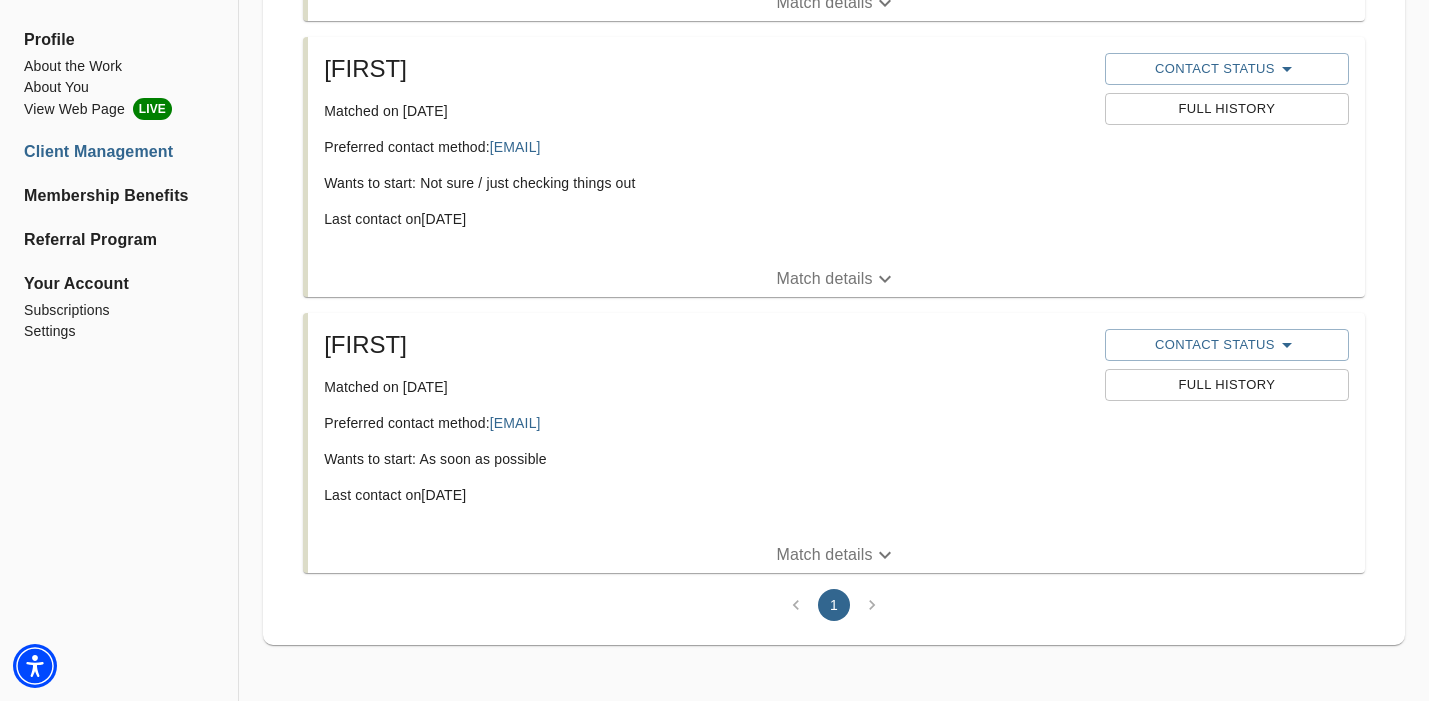 click on "Full History" at bounding box center [1227, 385] 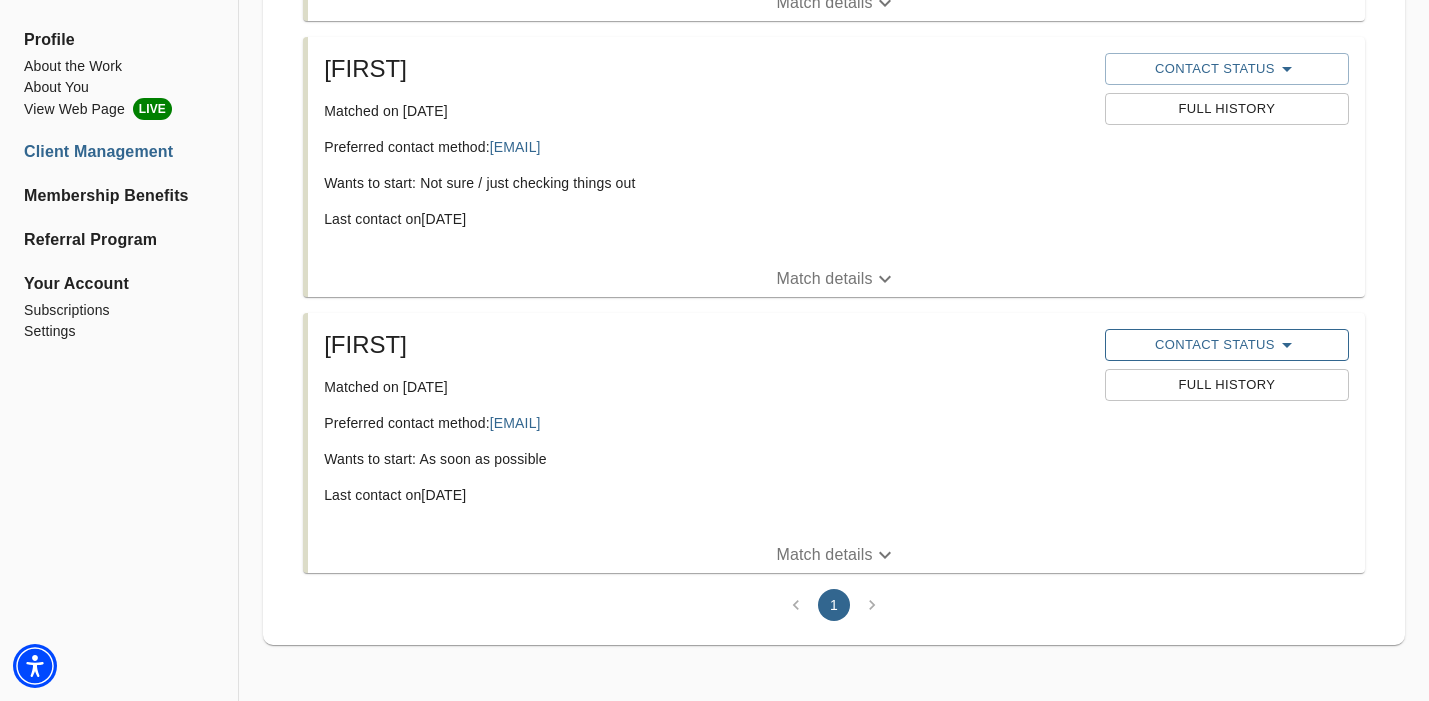 click on "Contact Status" at bounding box center (1227, 345) 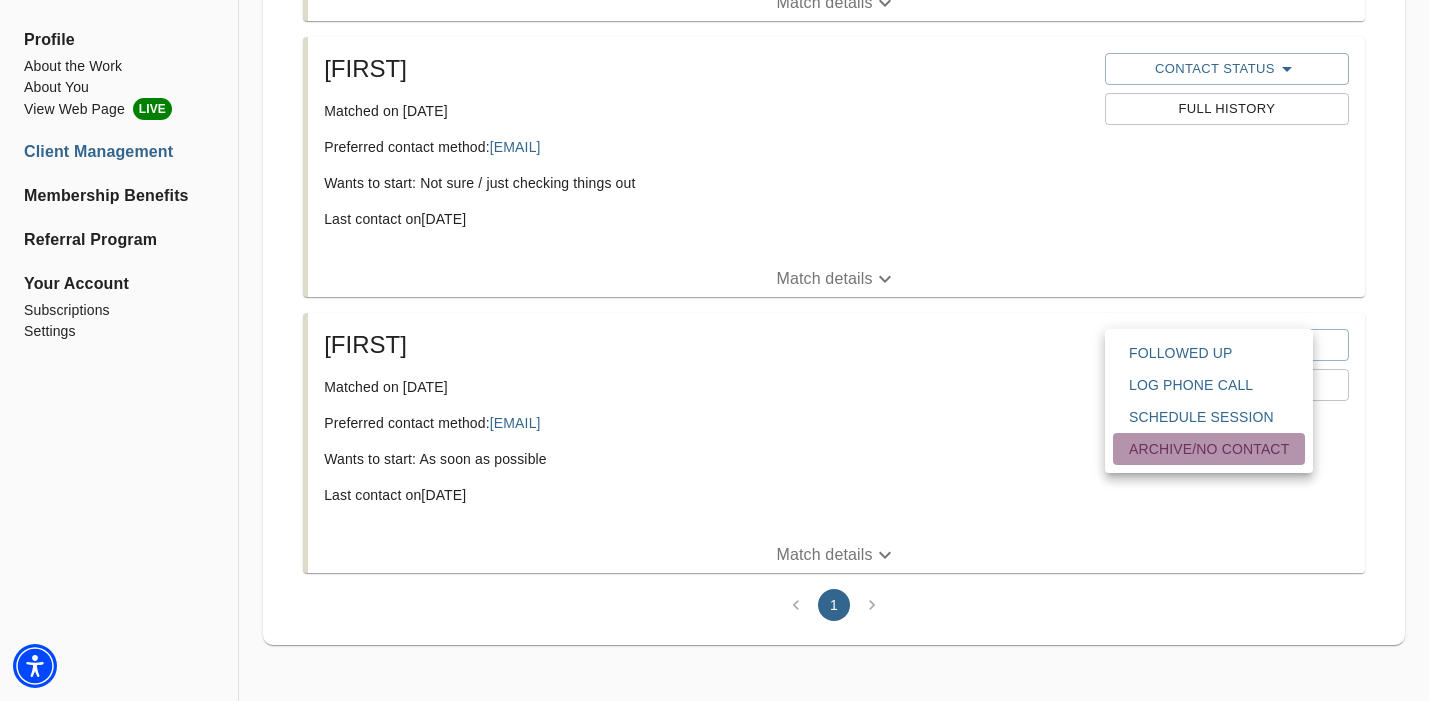 click on "Archive/No contact" at bounding box center (1209, 449) 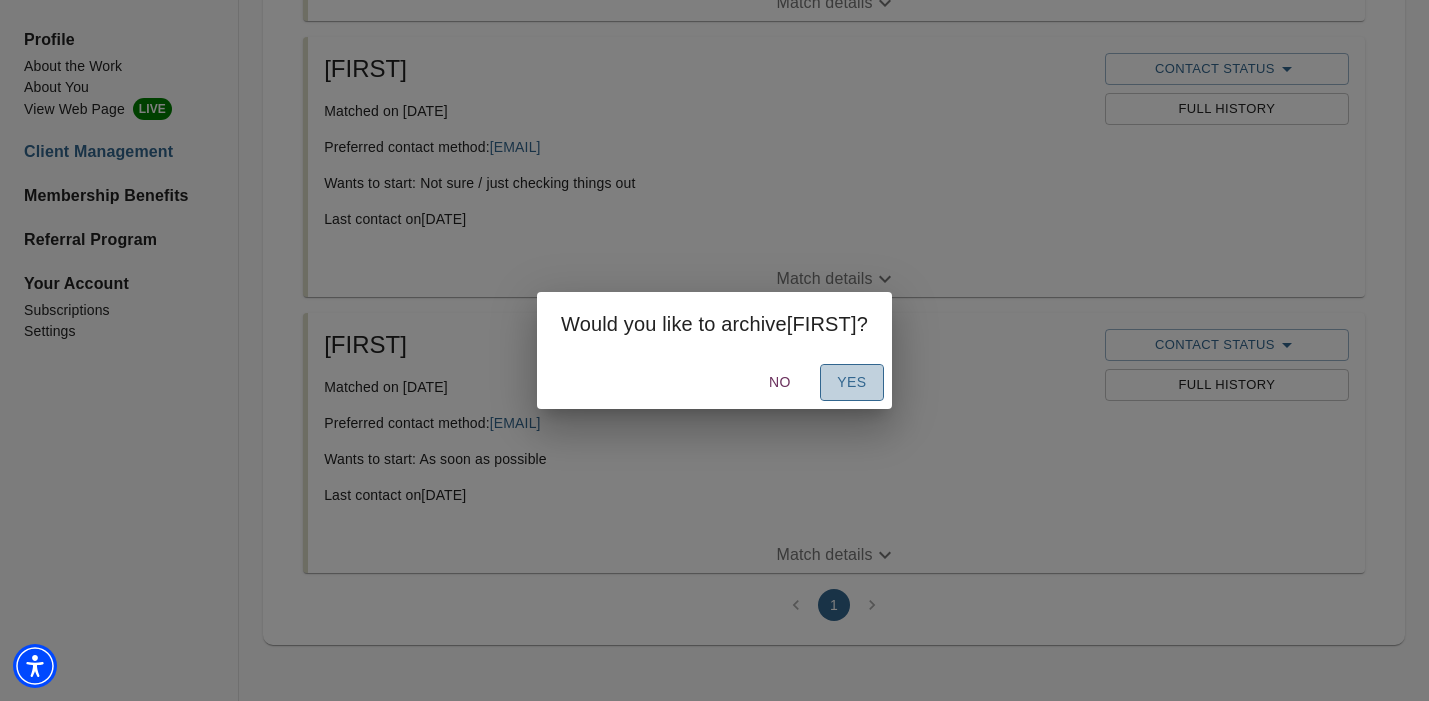 click on "Yes" at bounding box center [852, 382] 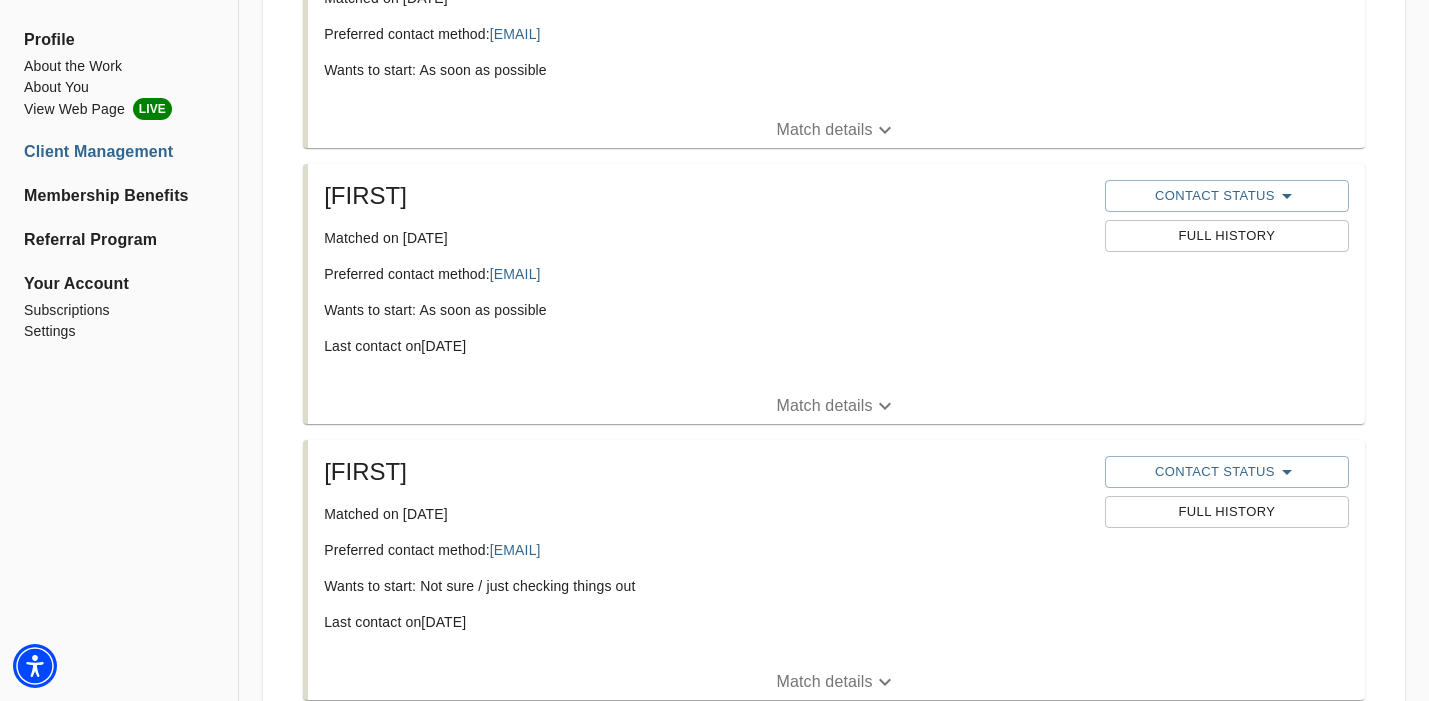 scroll, scrollTop: 739, scrollLeft: 0, axis: vertical 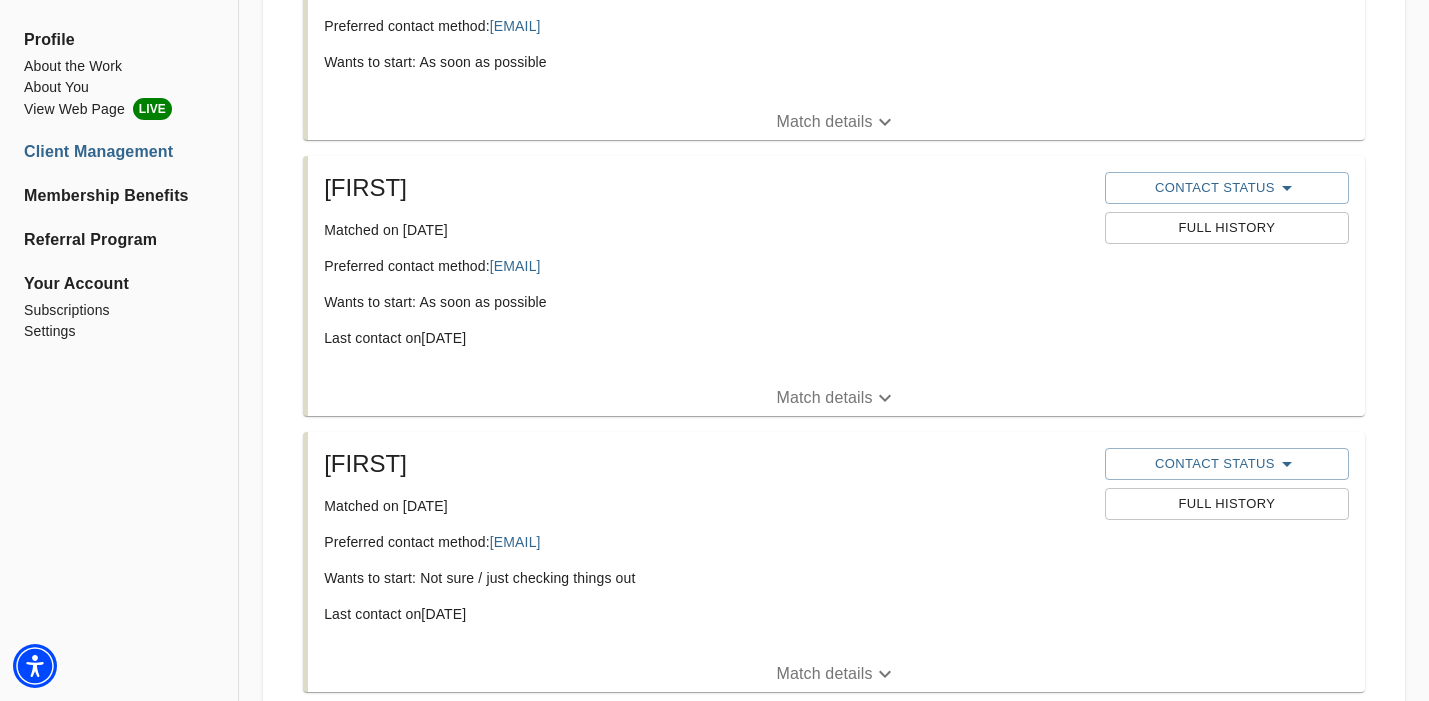 click on "Full History" at bounding box center (1227, 504) 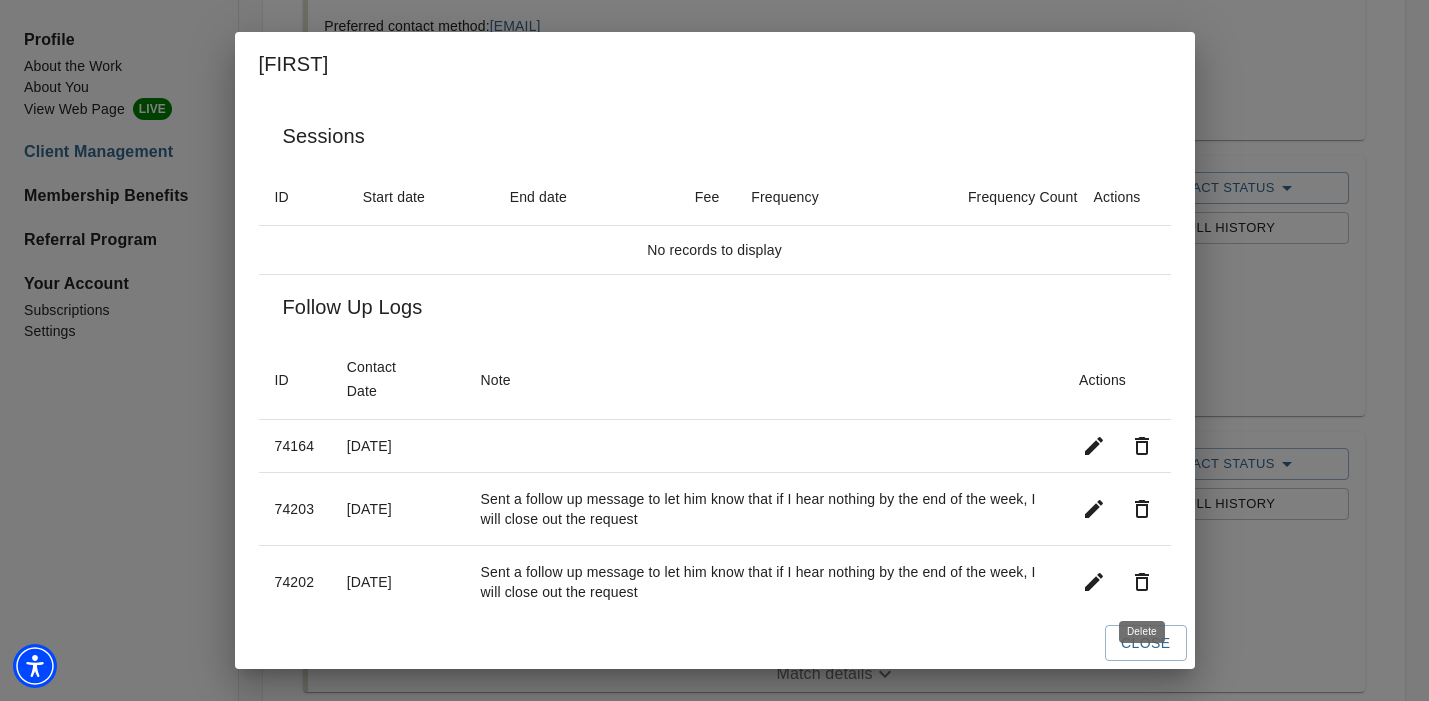 click 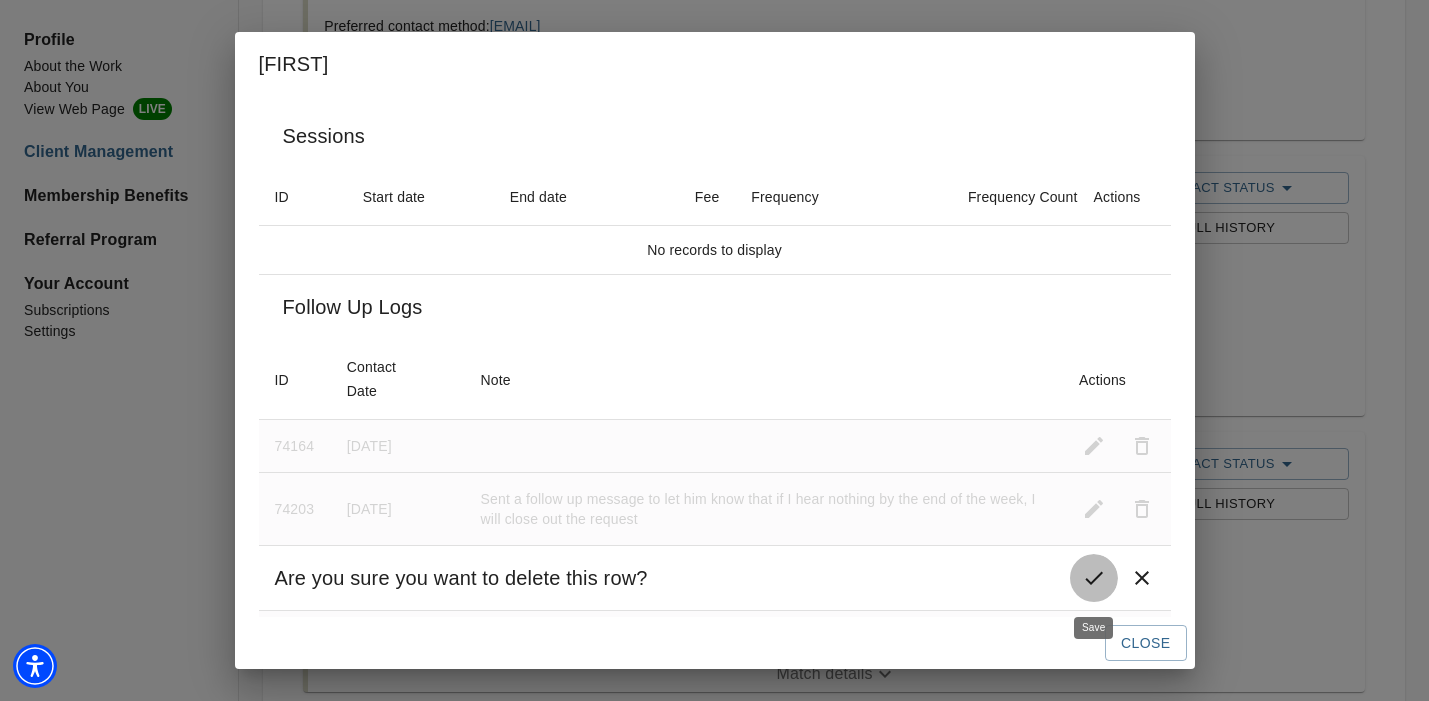 click 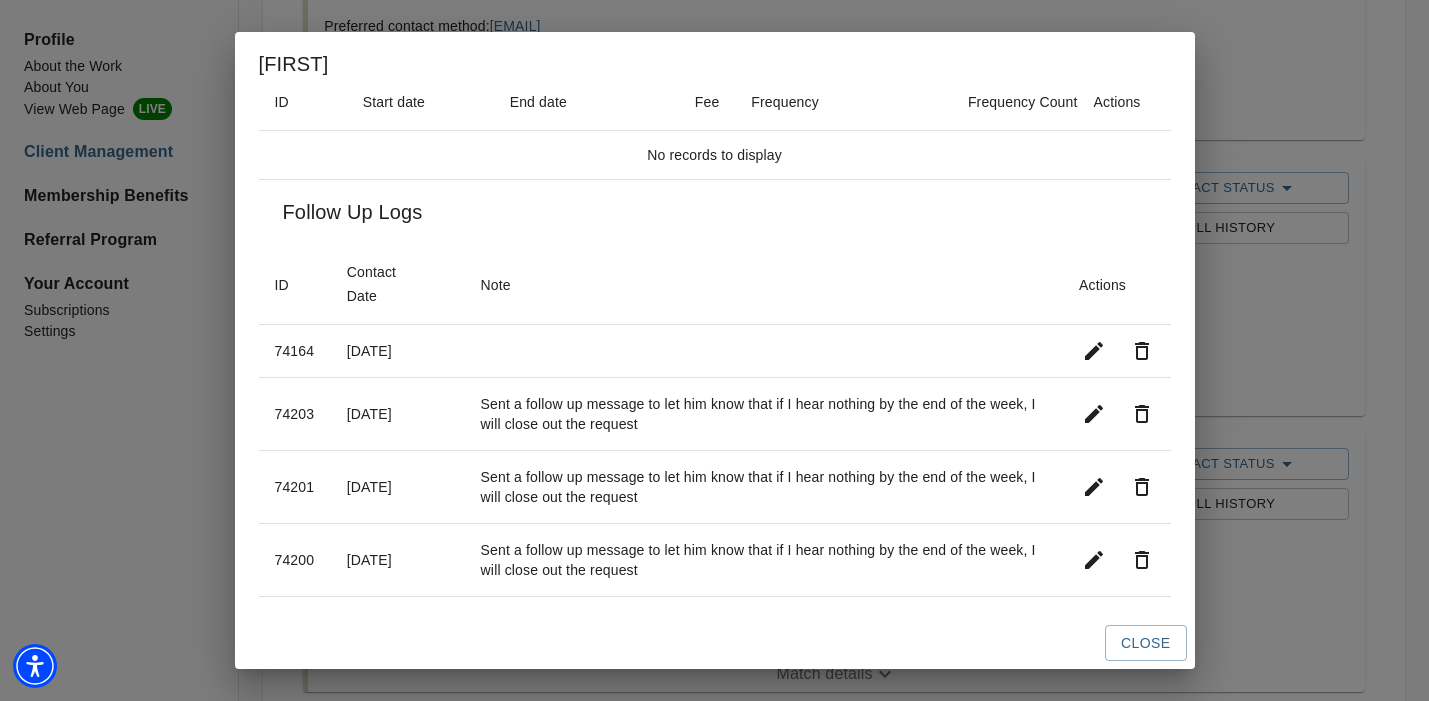 scroll, scrollTop: 255, scrollLeft: 0, axis: vertical 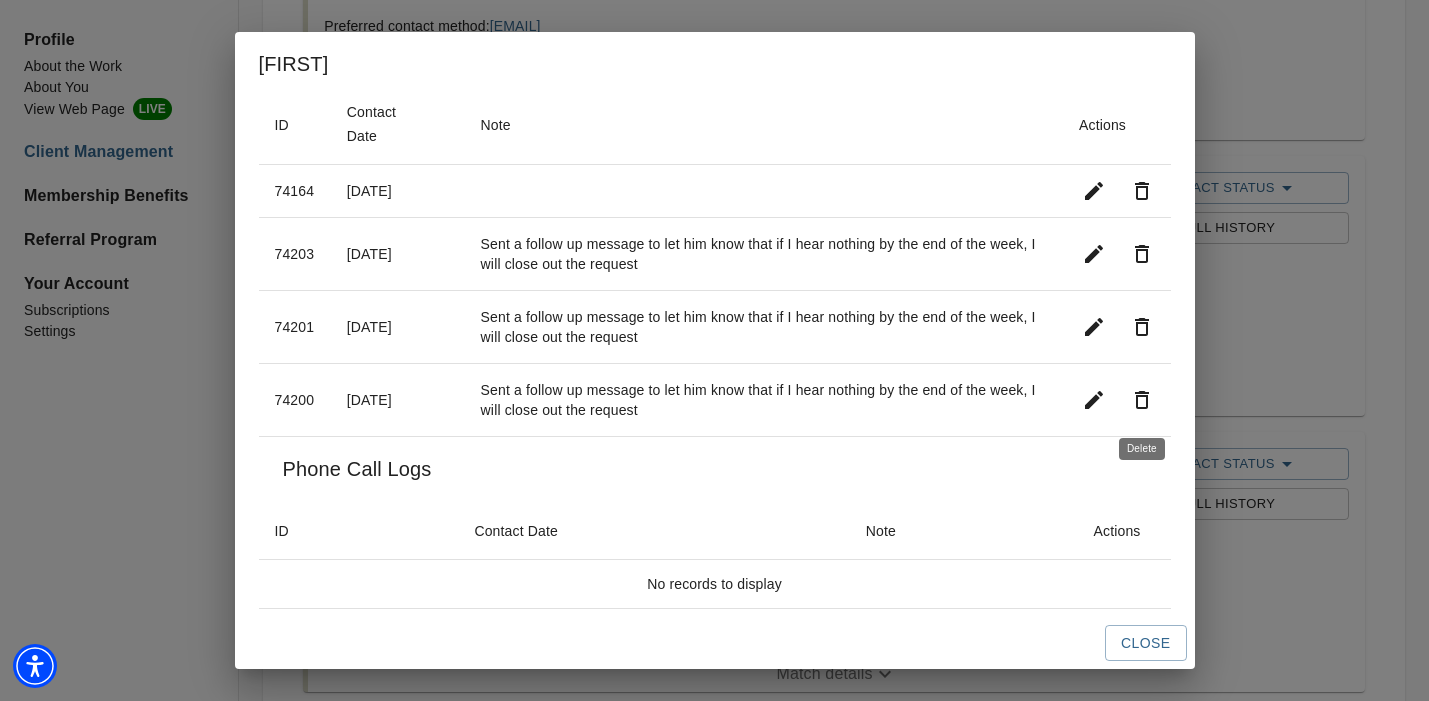 click 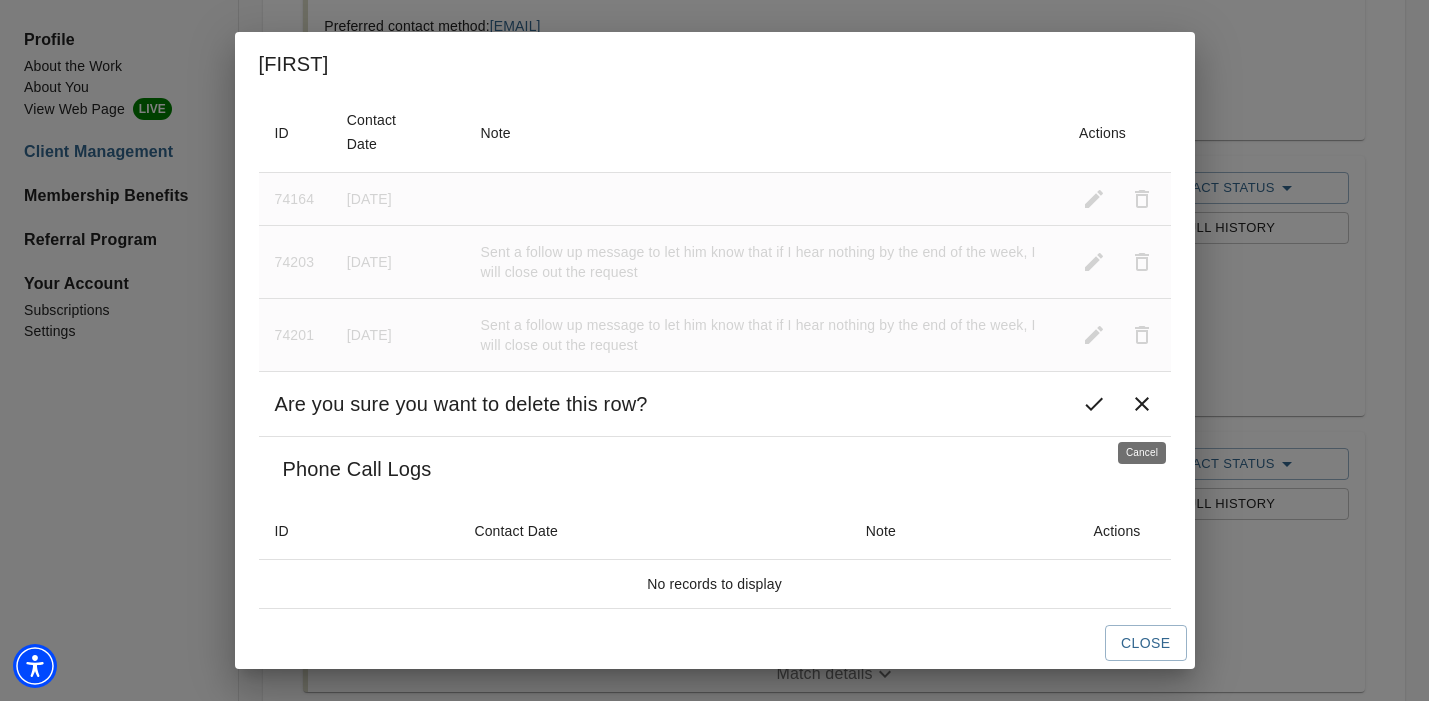 scroll, scrollTop: 247, scrollLeft: 0, axis: vertical 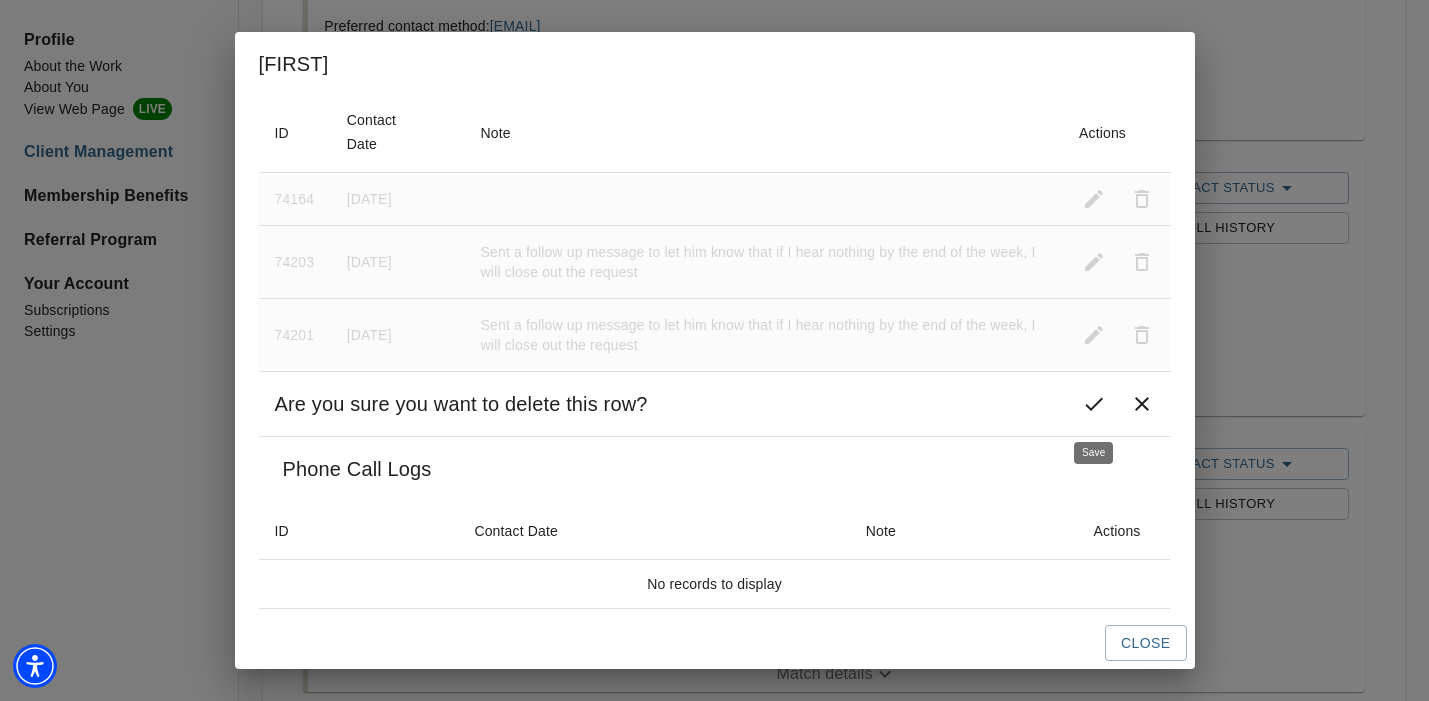click 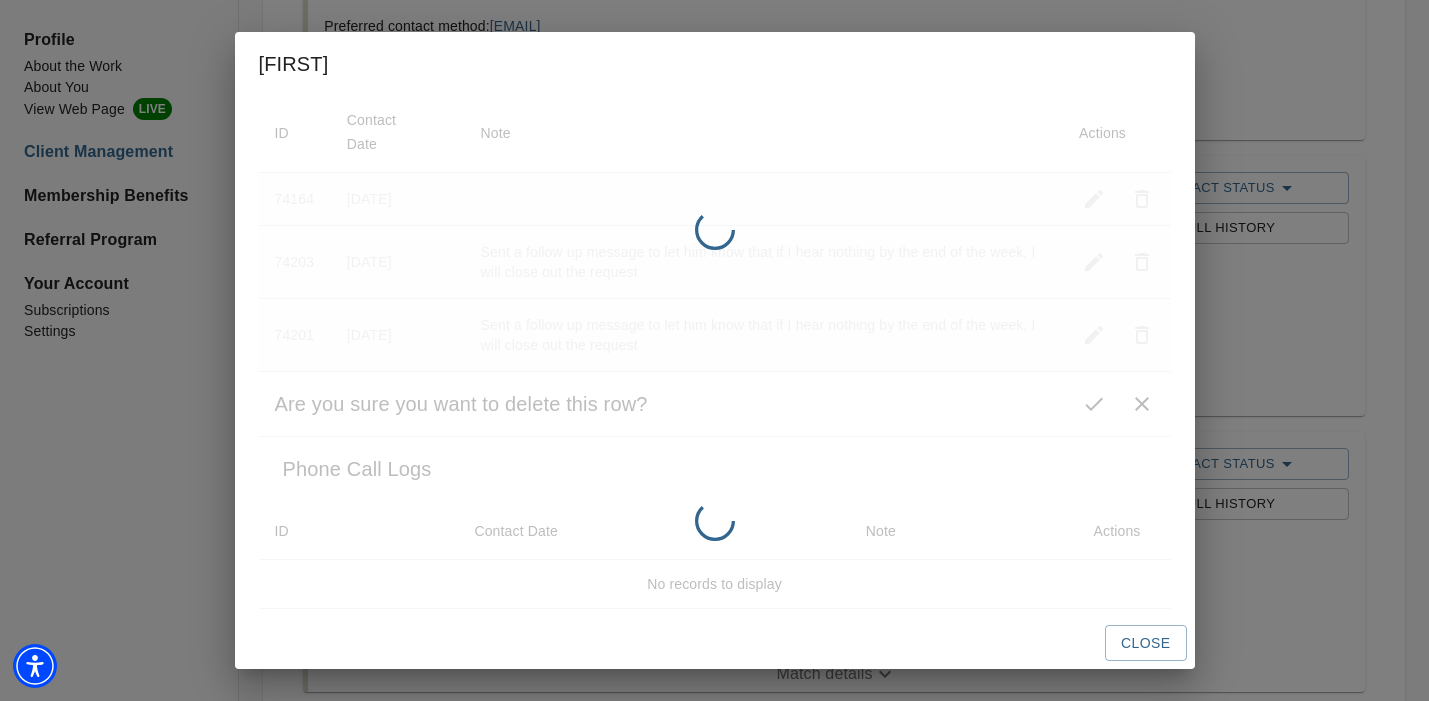 scroll, scrollTop: 182, scrollLeft: 0, axis: vertical 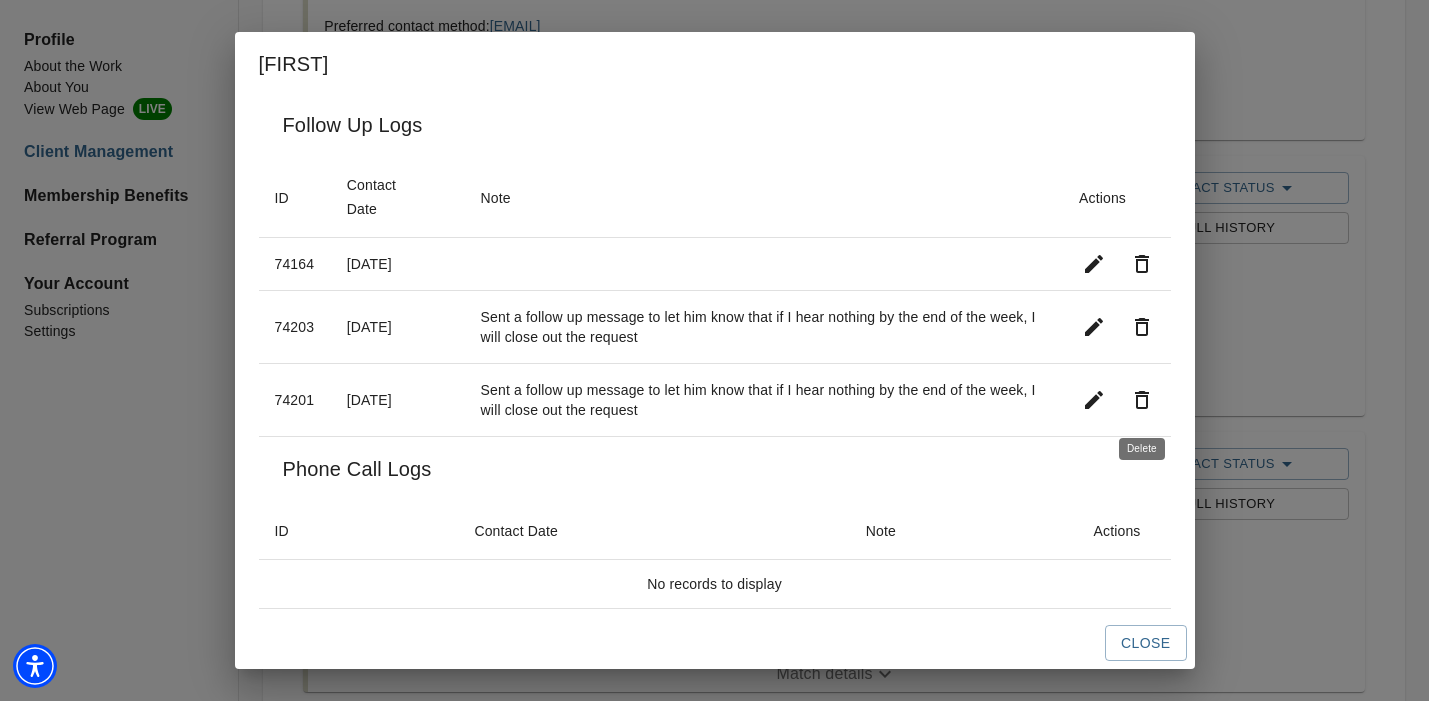 click 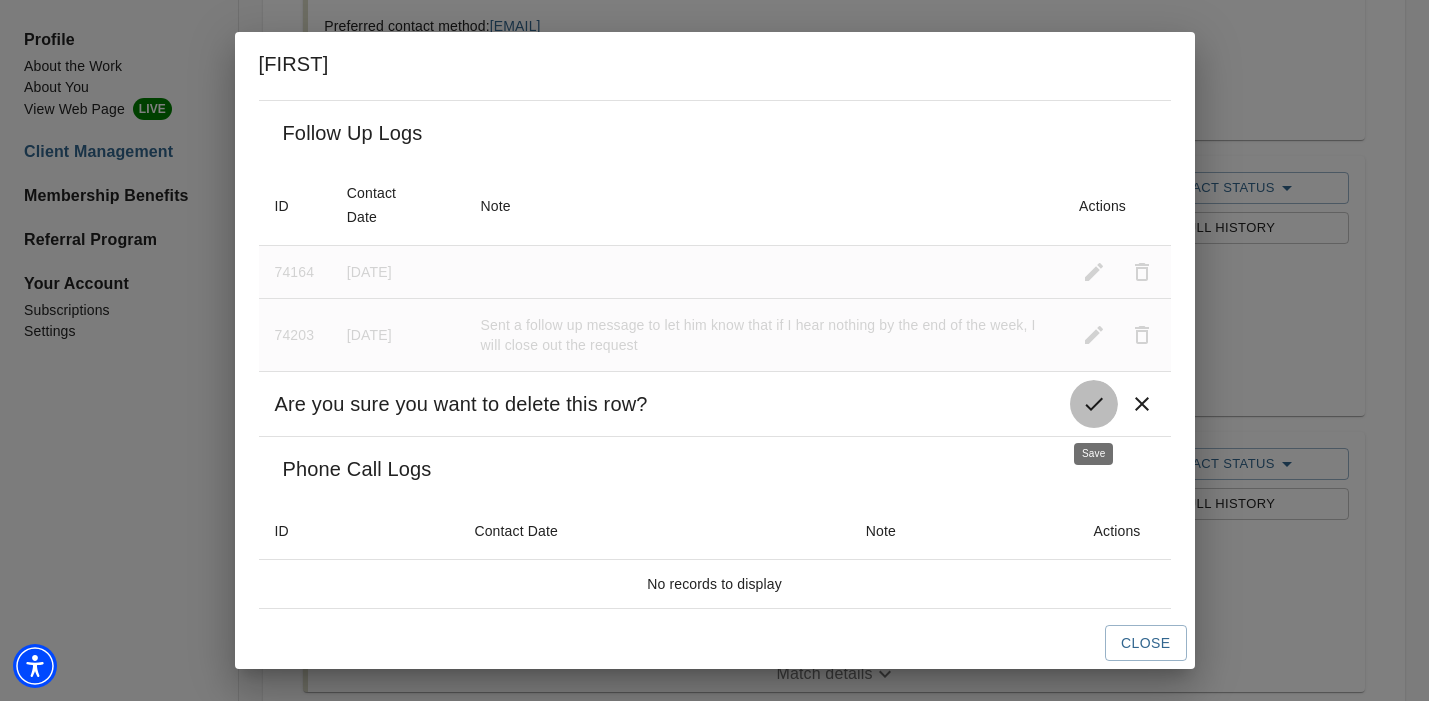 click 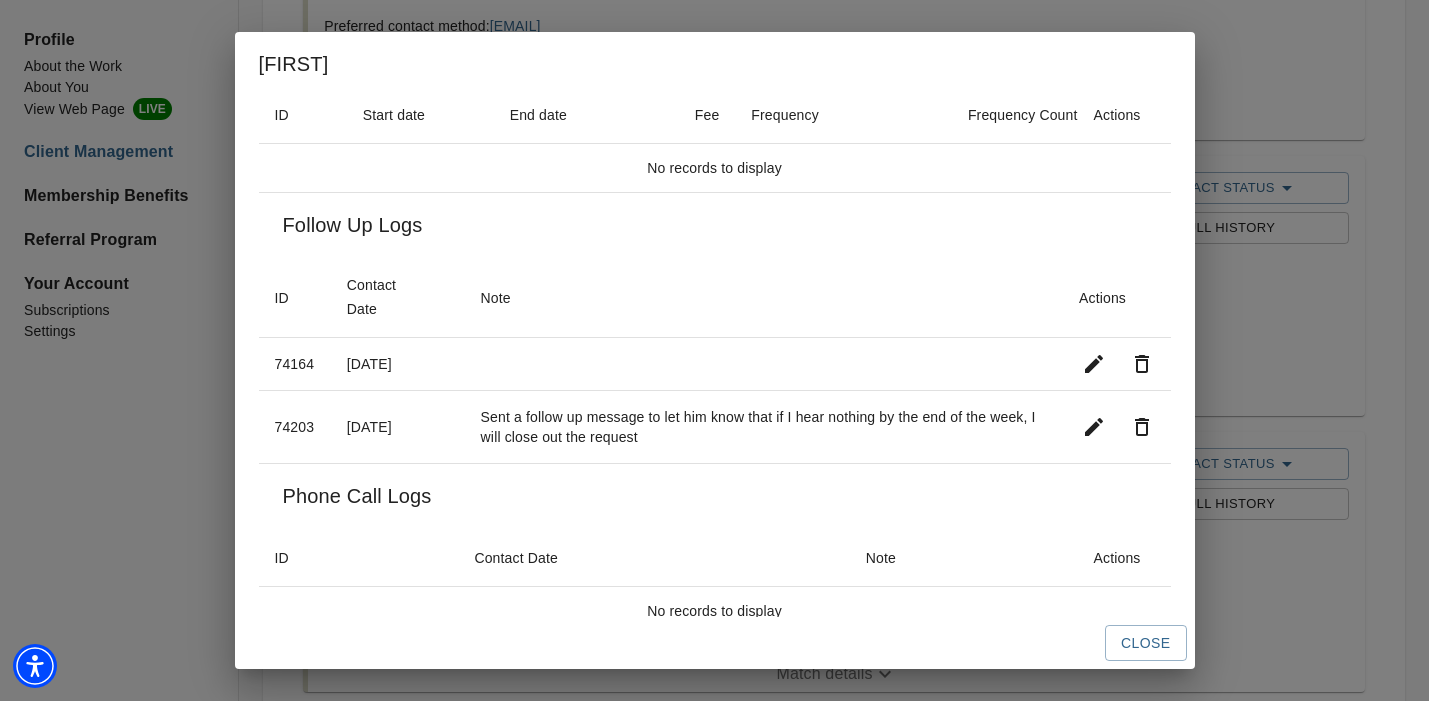 scroll, scrollTop: 109, scrollLeft: 0, axis: vertical 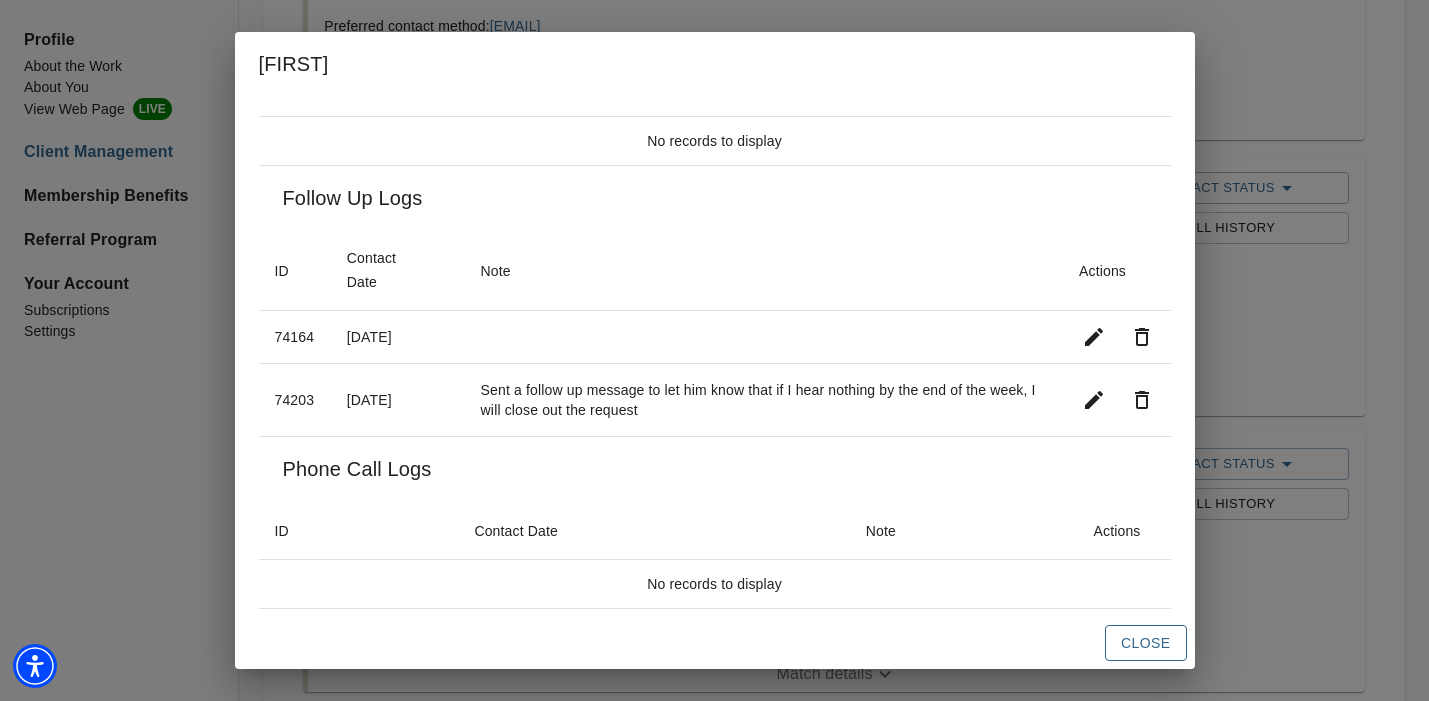 click on "Close" at bounding box center (1145, 643) 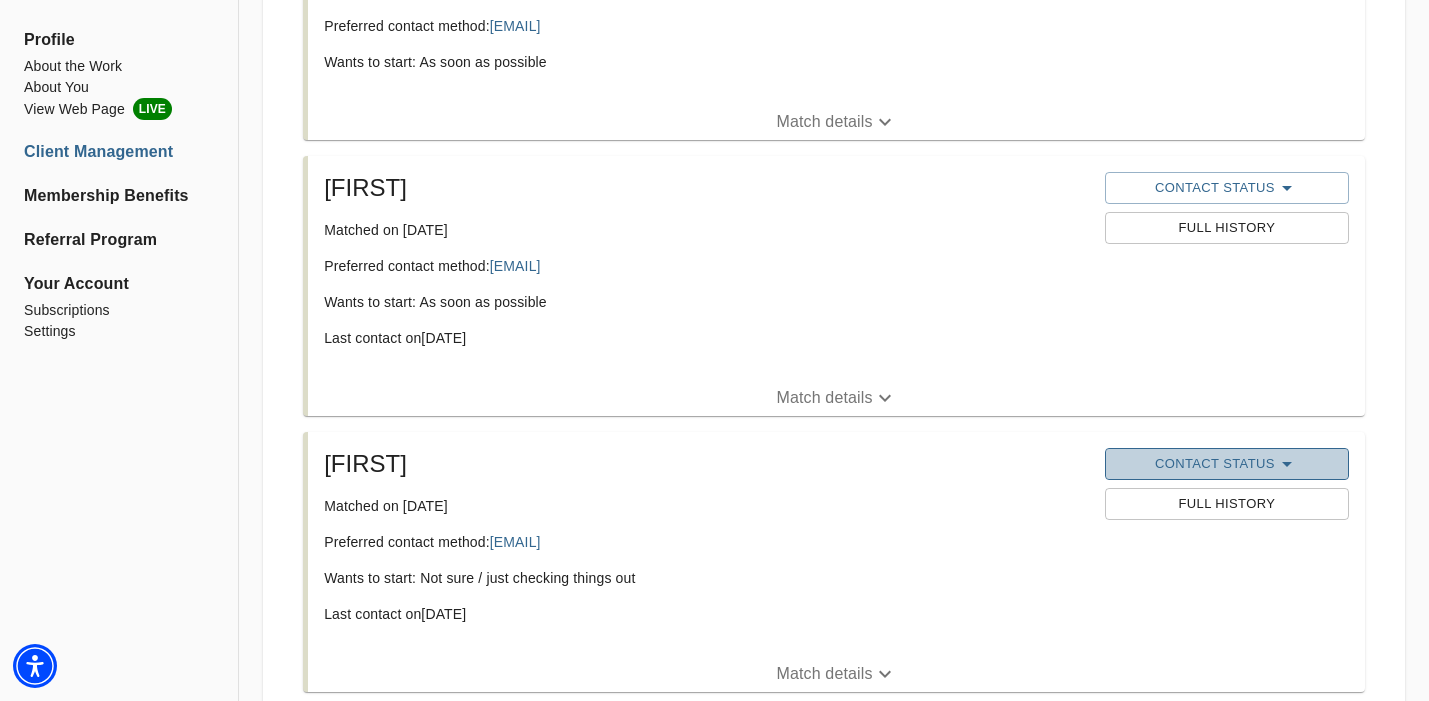 click on "Contact Status" at bounding box center [1227, 464] 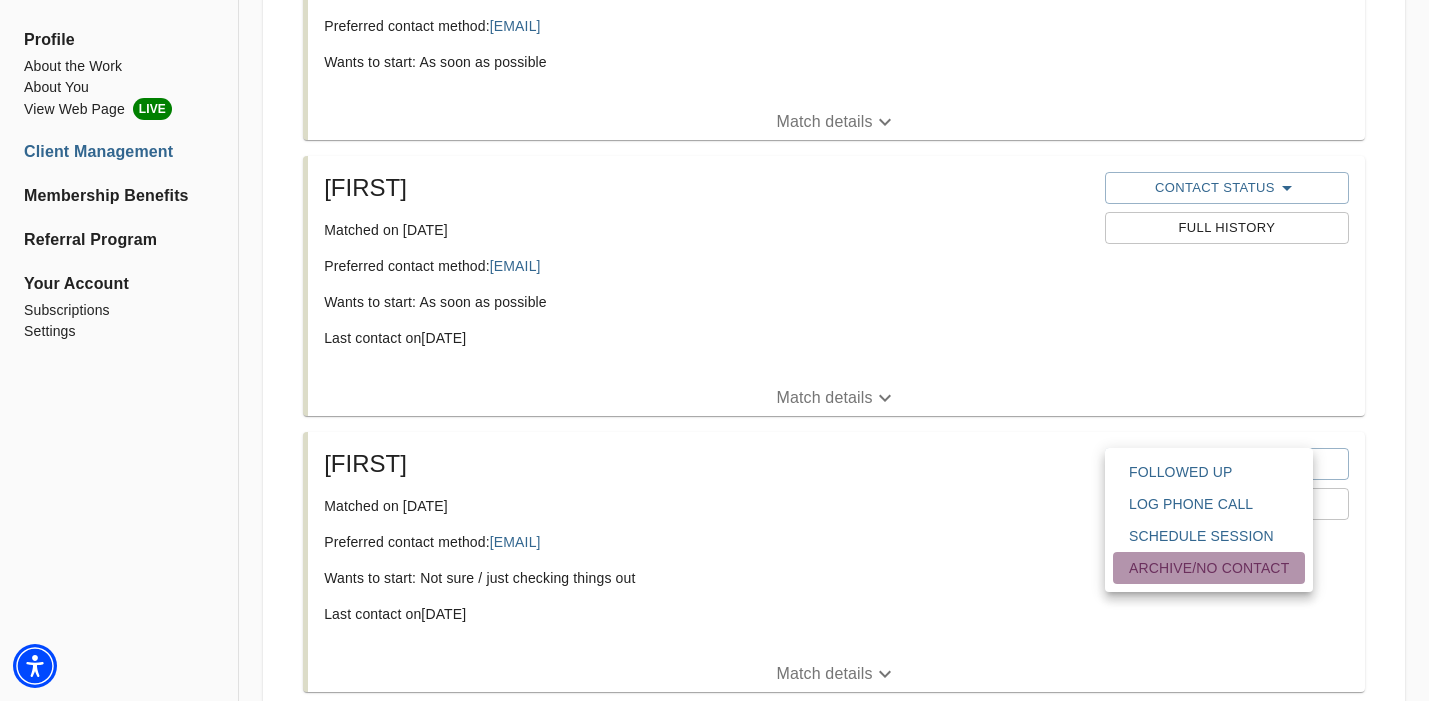 click on "Archive/No contact" at bounding box center (1209, 568) 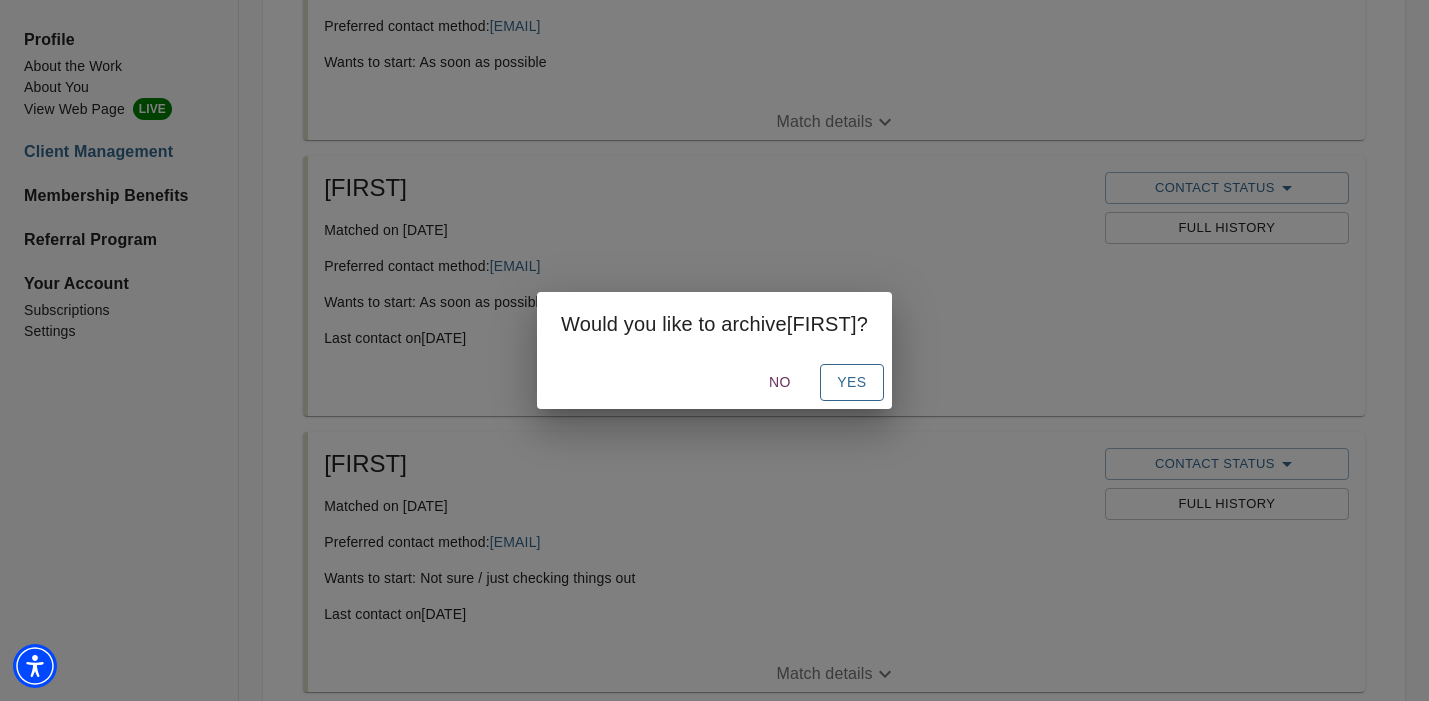 click on "Yes" at bounding box center [852, 382] 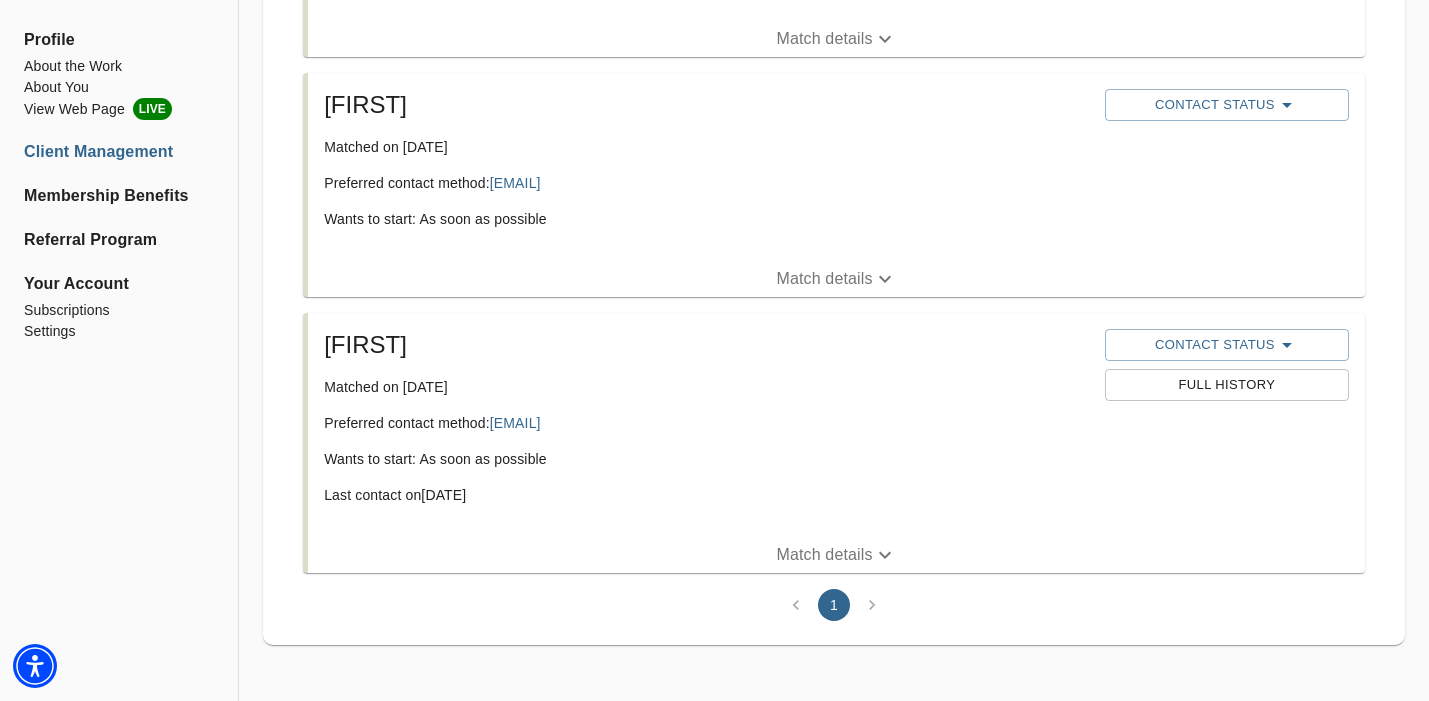 scroll, scrollTop: 582, scrollLeft: 0, axis: vertical 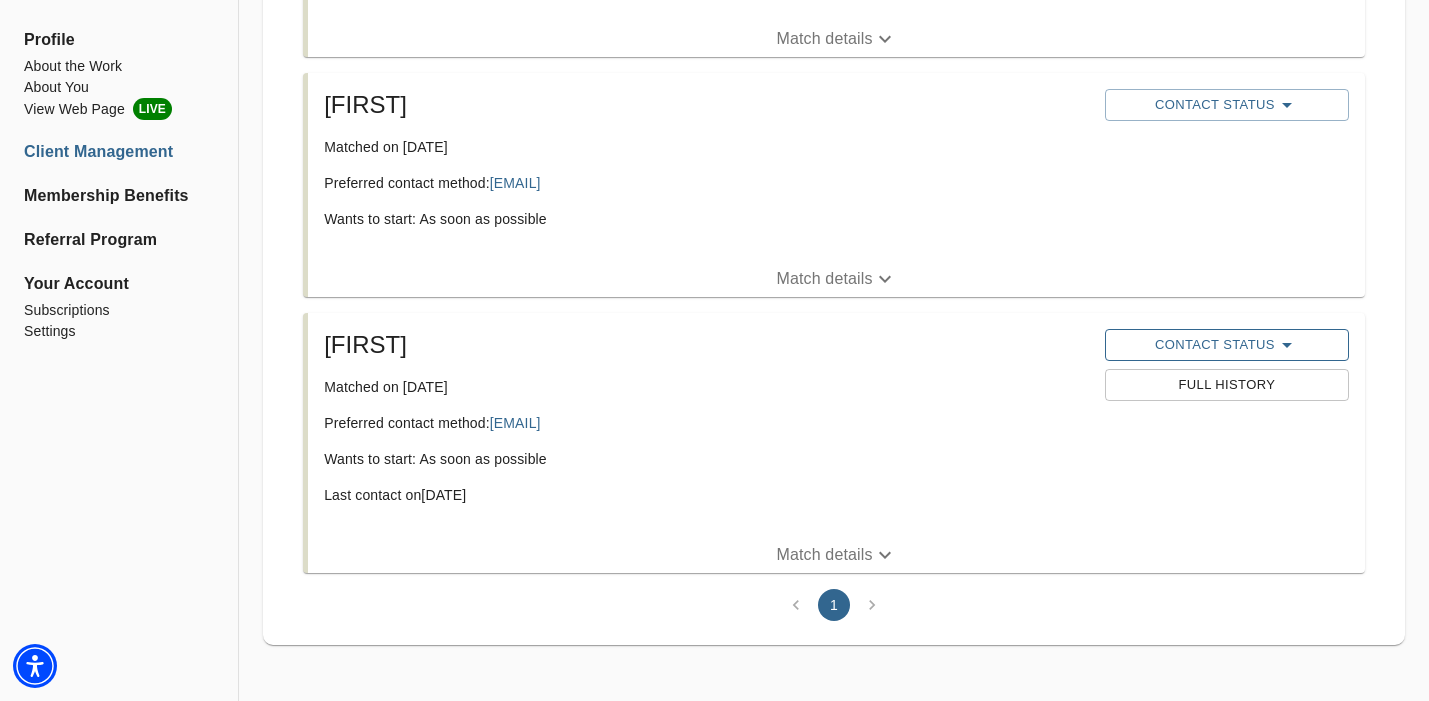 click on "Contact Status" at bounding box center (1227, 345) 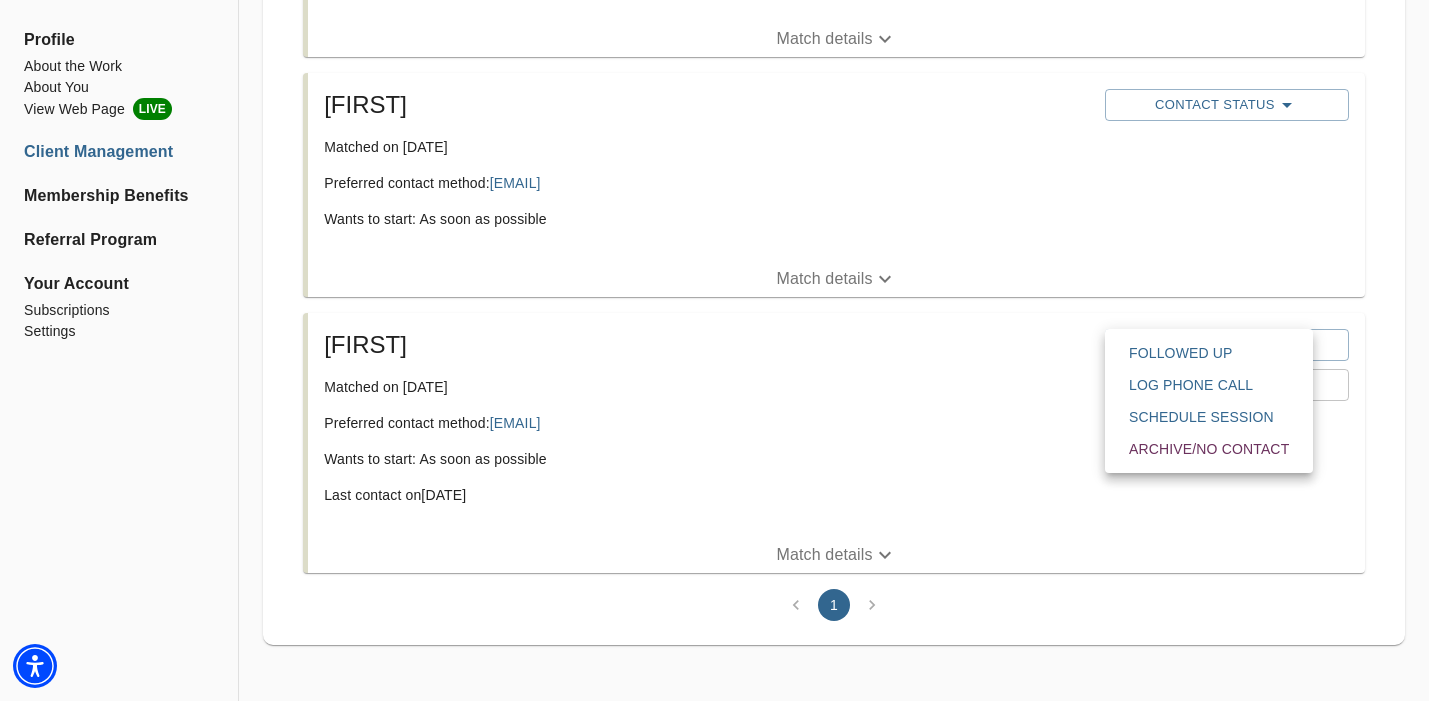 click on "Followed Up" at bounding box center (1209, 353) 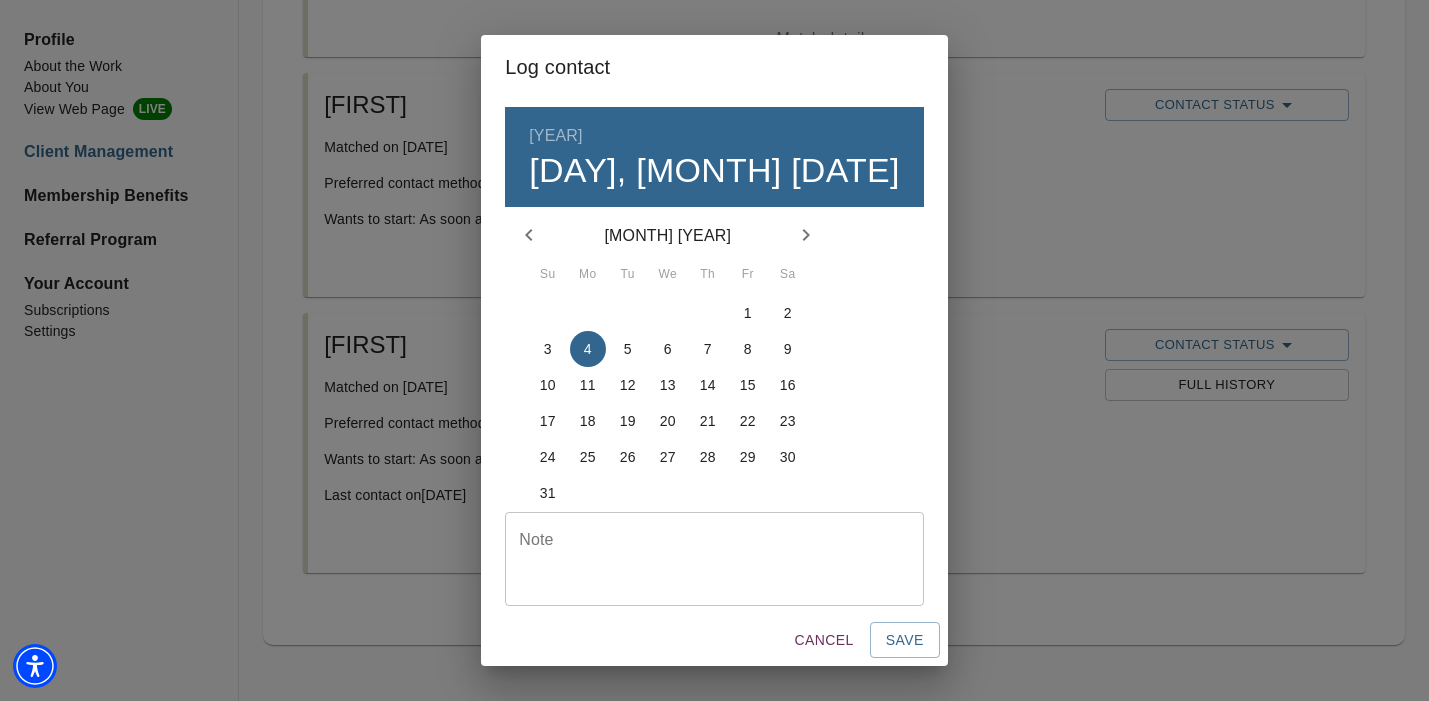 click at bounding box center [714, 558] 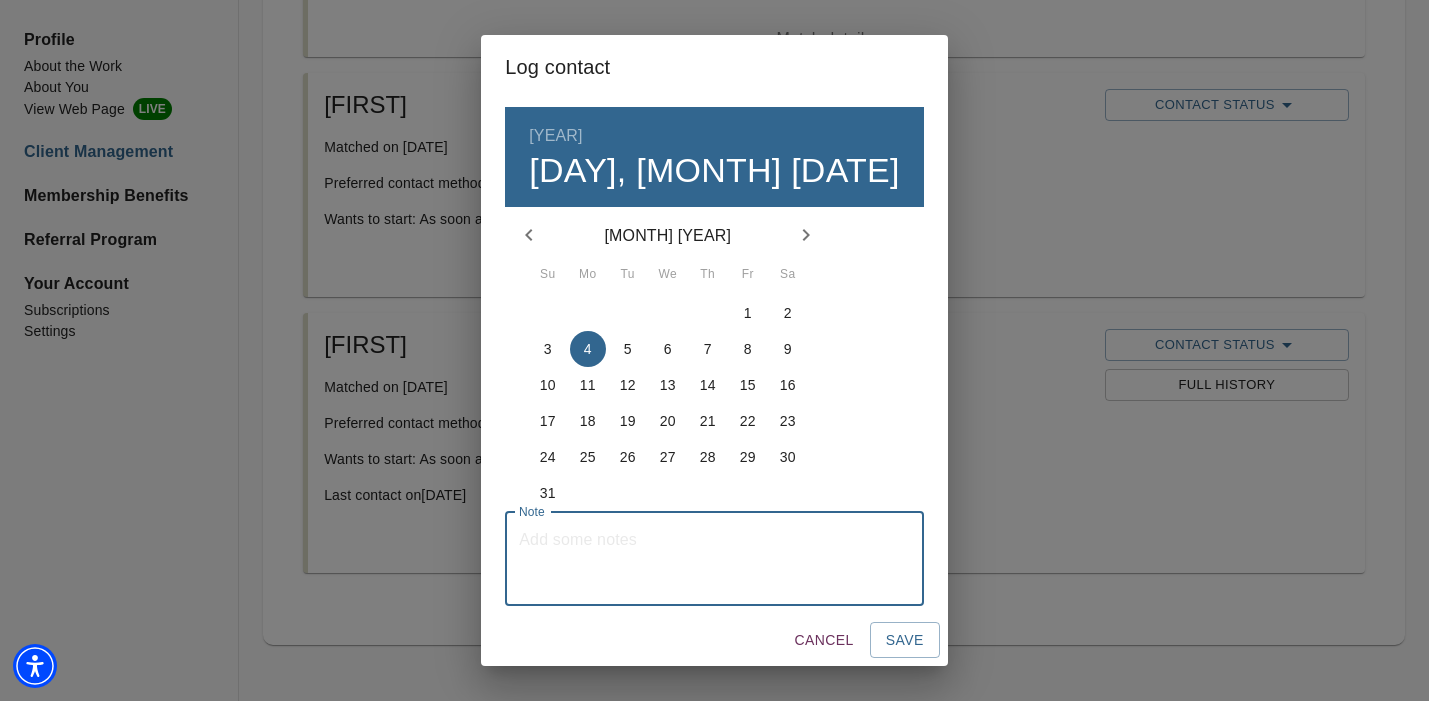 type on "C" 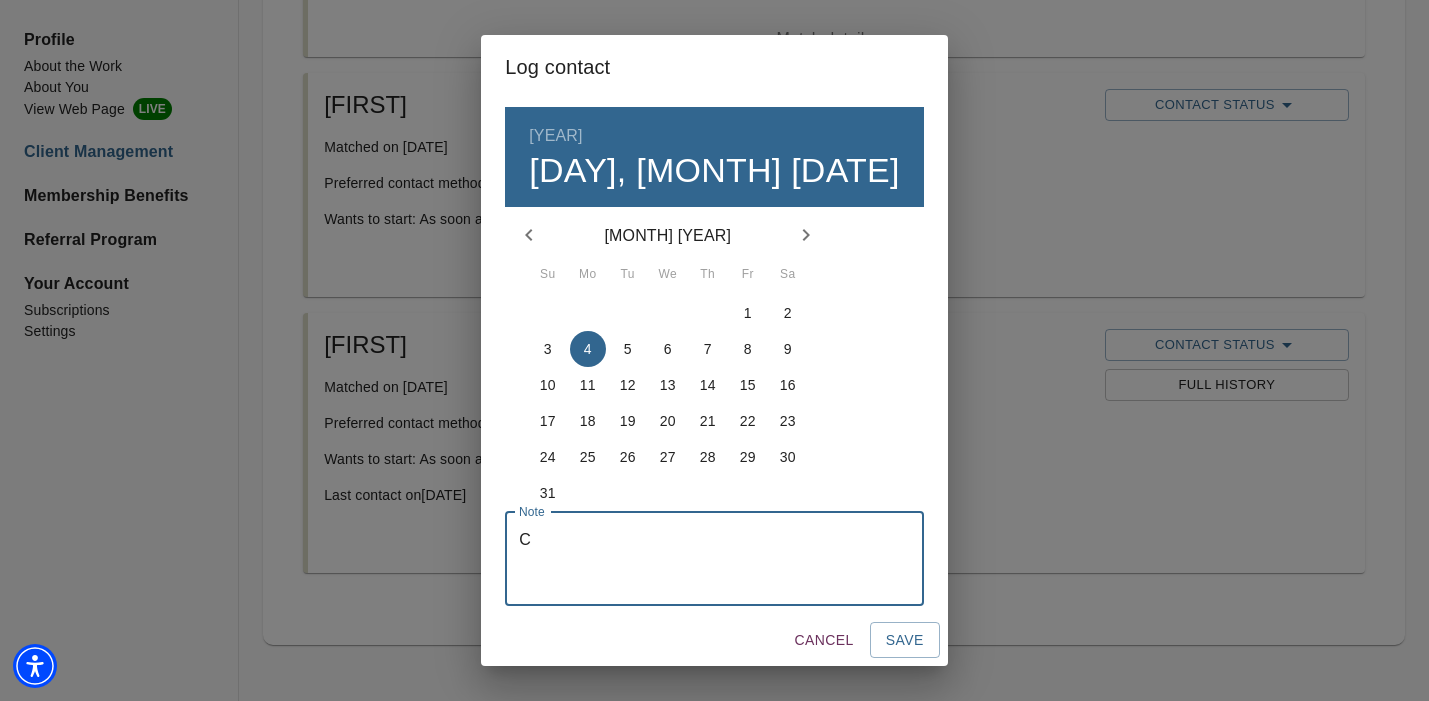 type 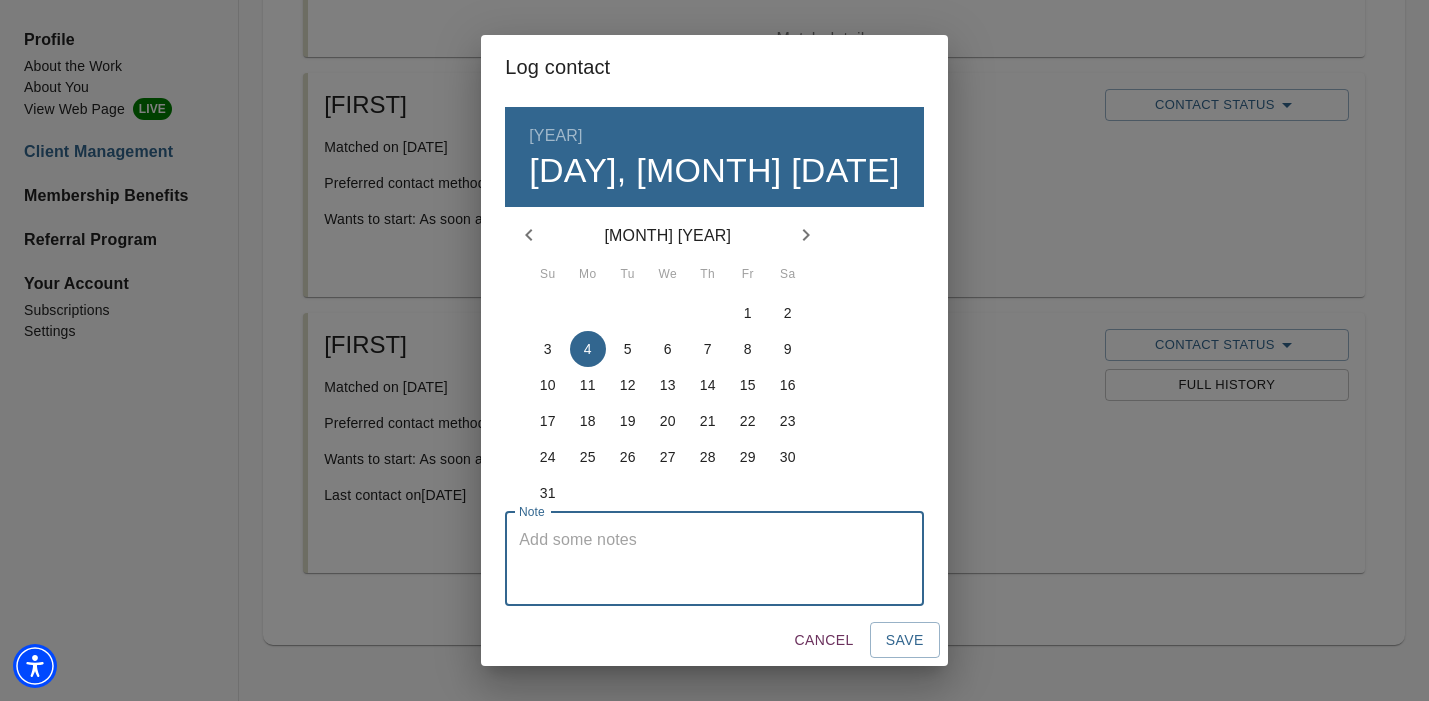 click on "Cancel" at bounding box center (824, 640) 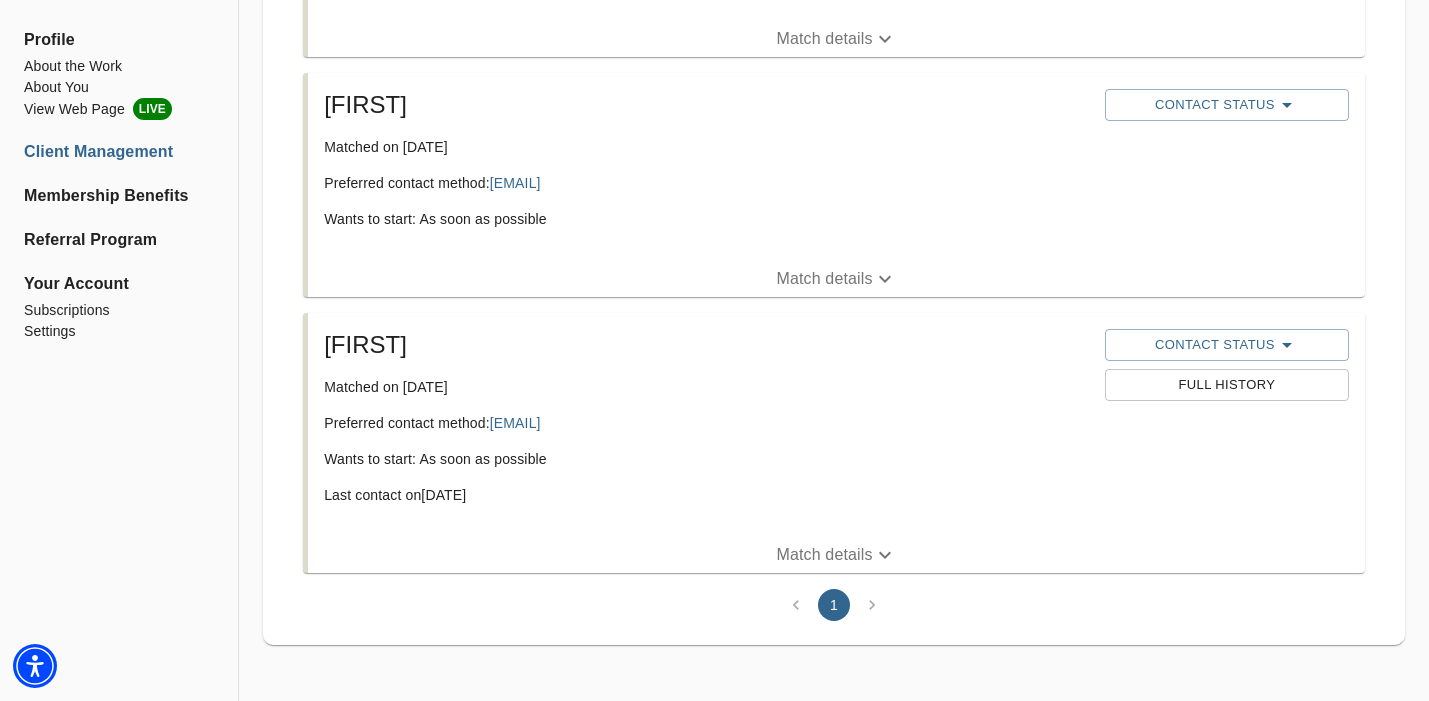 click on "Full History" at bounding box center (1227, 385) 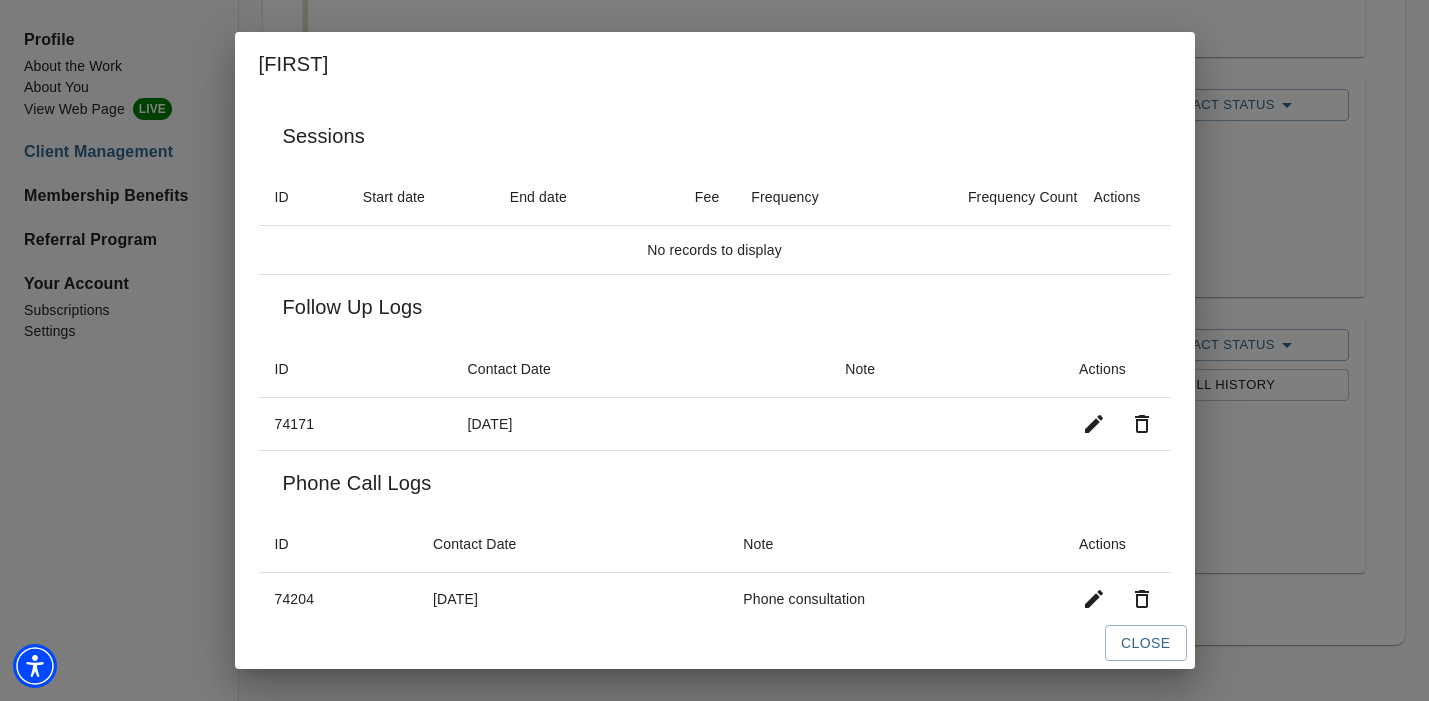 scroll, scrollTop: 17, scrollLeft: 0, axis: vertical 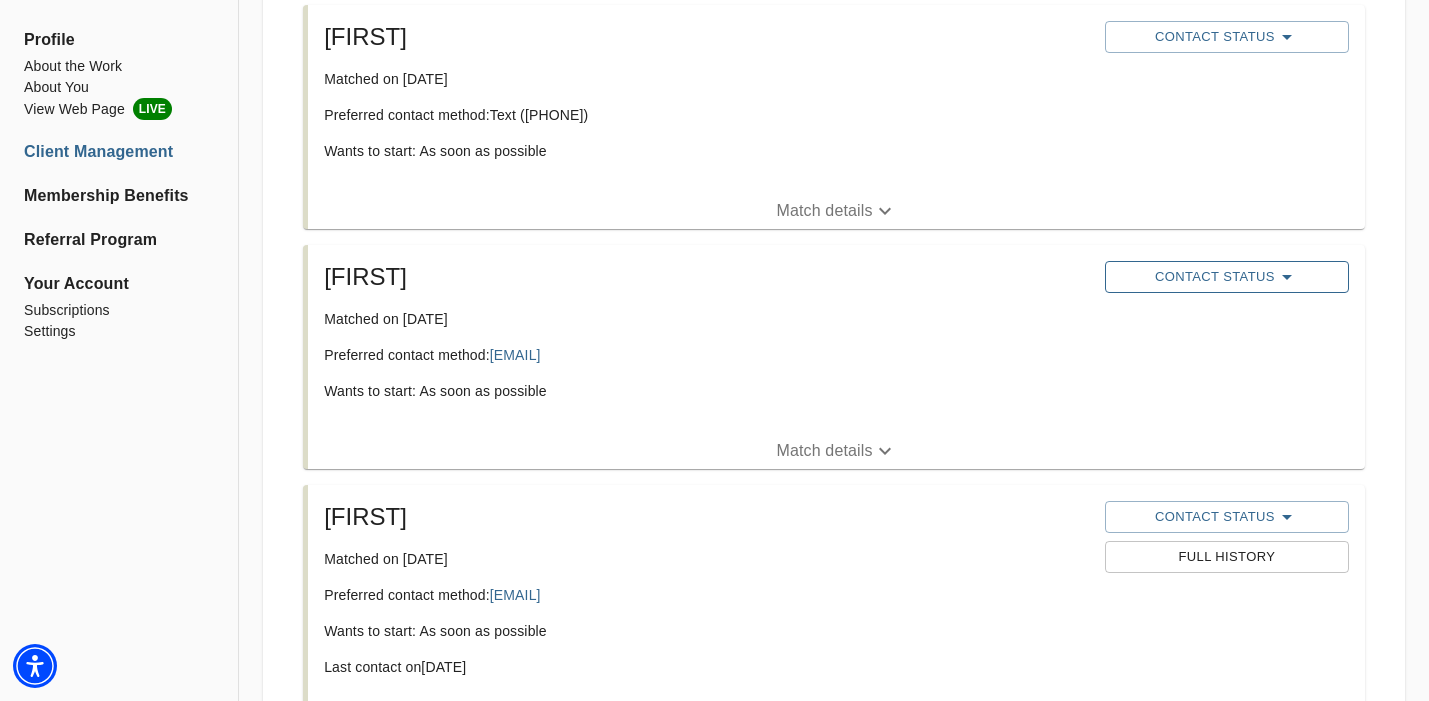 click on "Contact Status" at bounding box center (1227, 277) 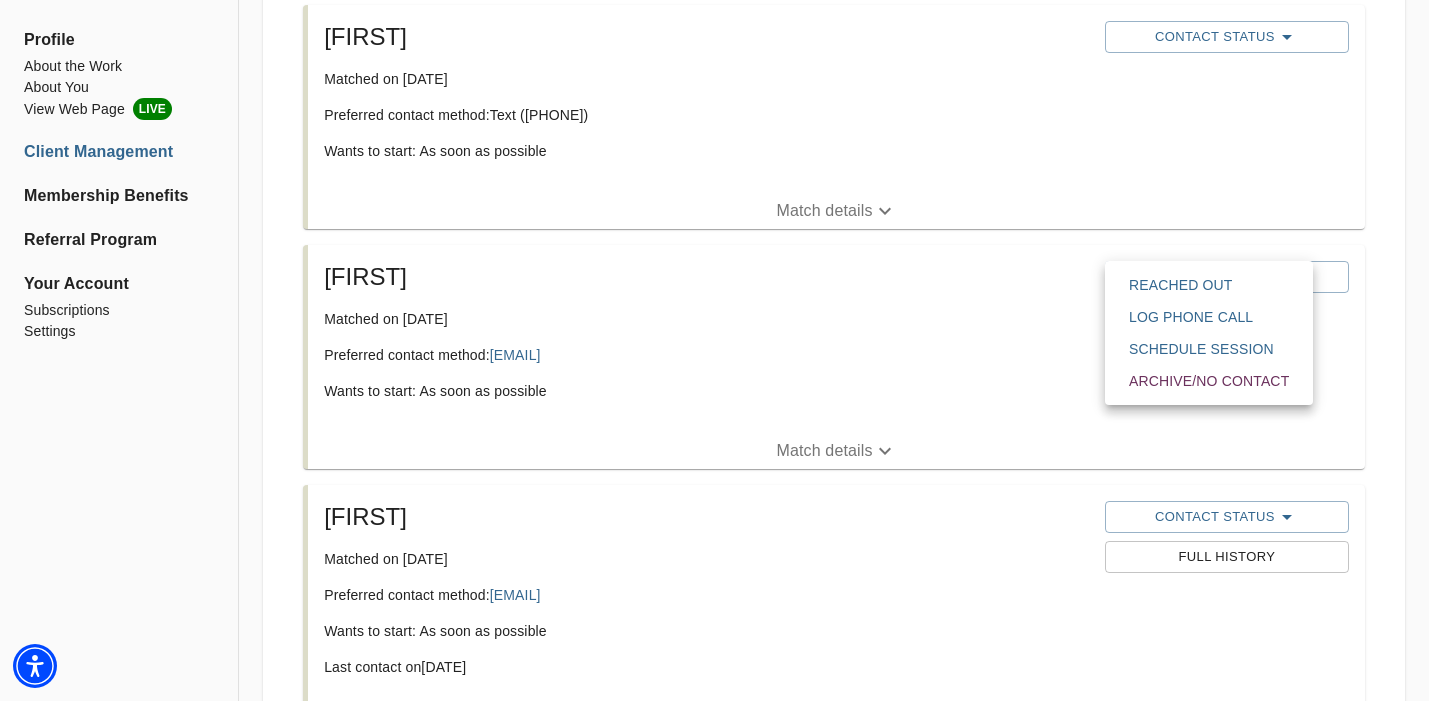 click on "Reached Out" at bounding box center (1209, 285) 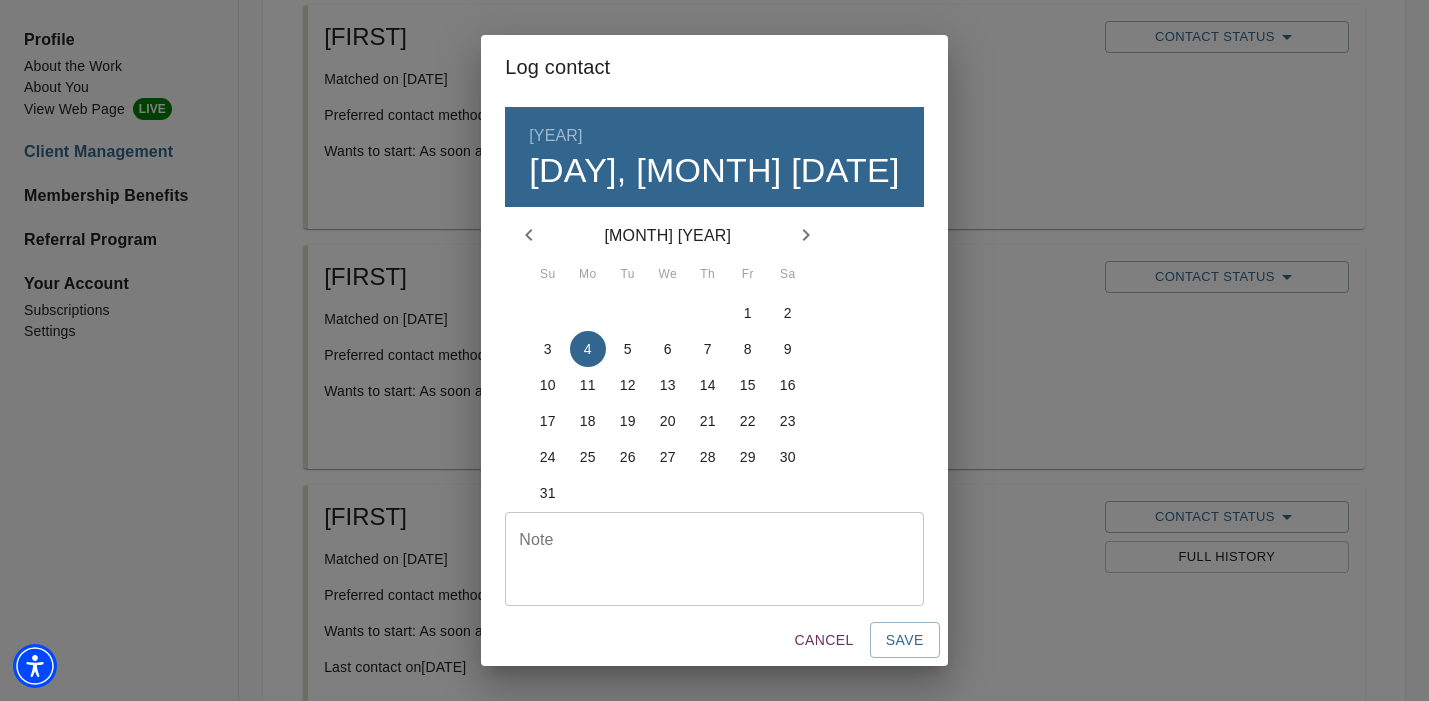 click on "Note" at bounding box center (714, 559) 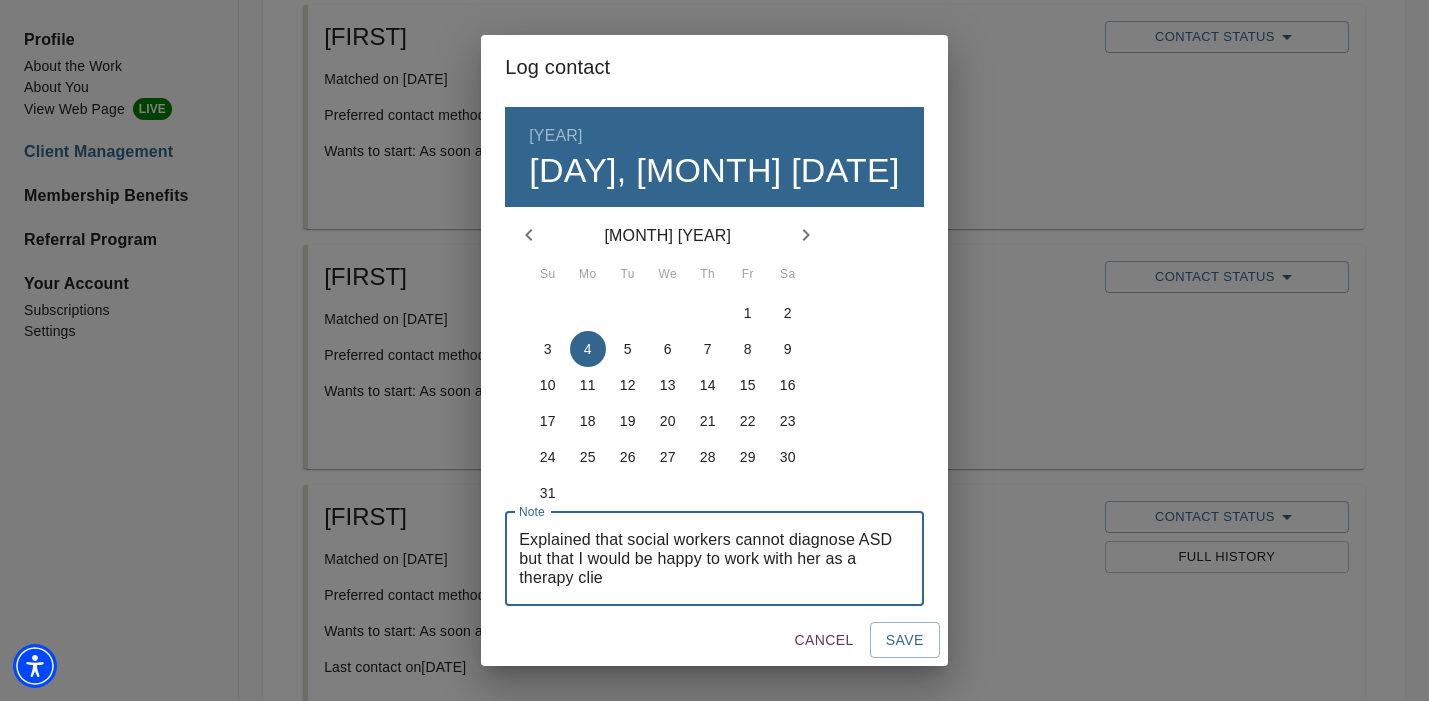 scroll, scrollTop: 19, scrollLeft: 0, axis: vertical 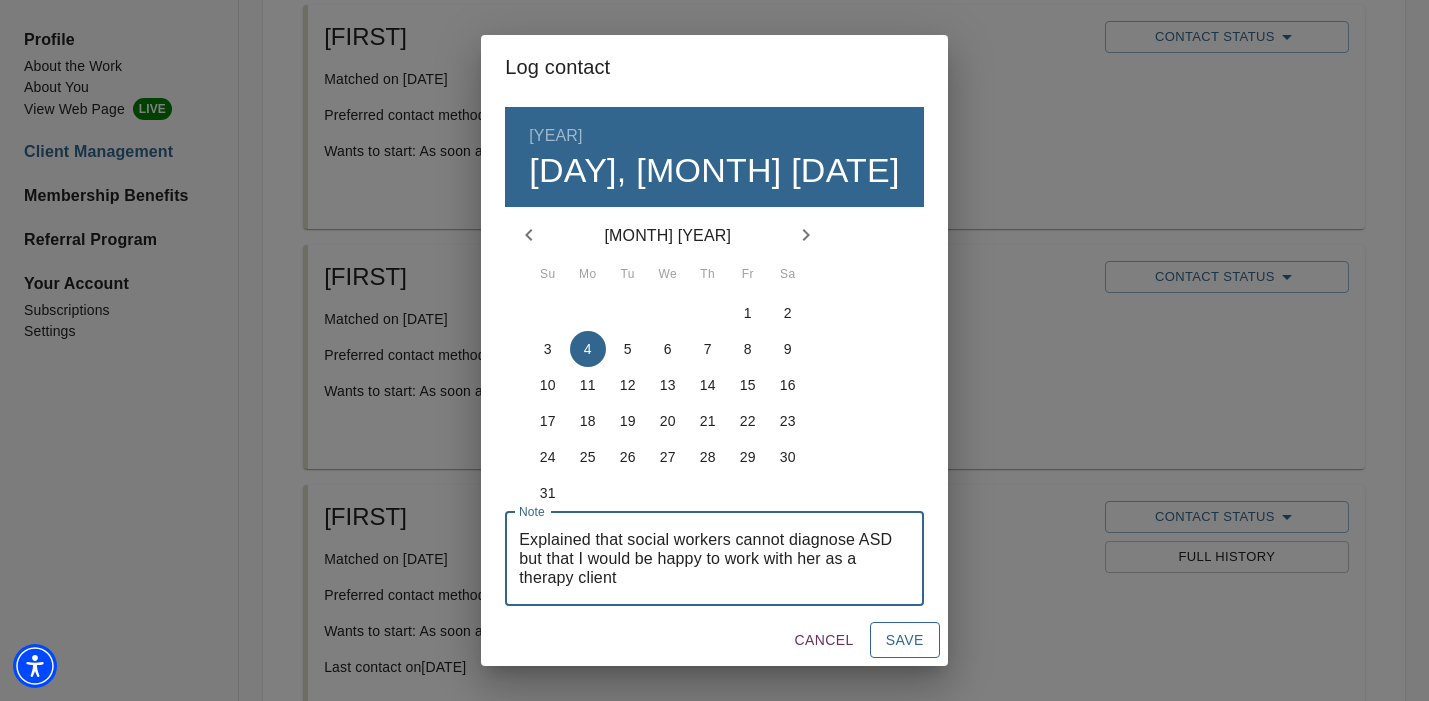 type on "Explained that social workers cannot diagnose ASD but that I would be happy to work with her as a therapy client" 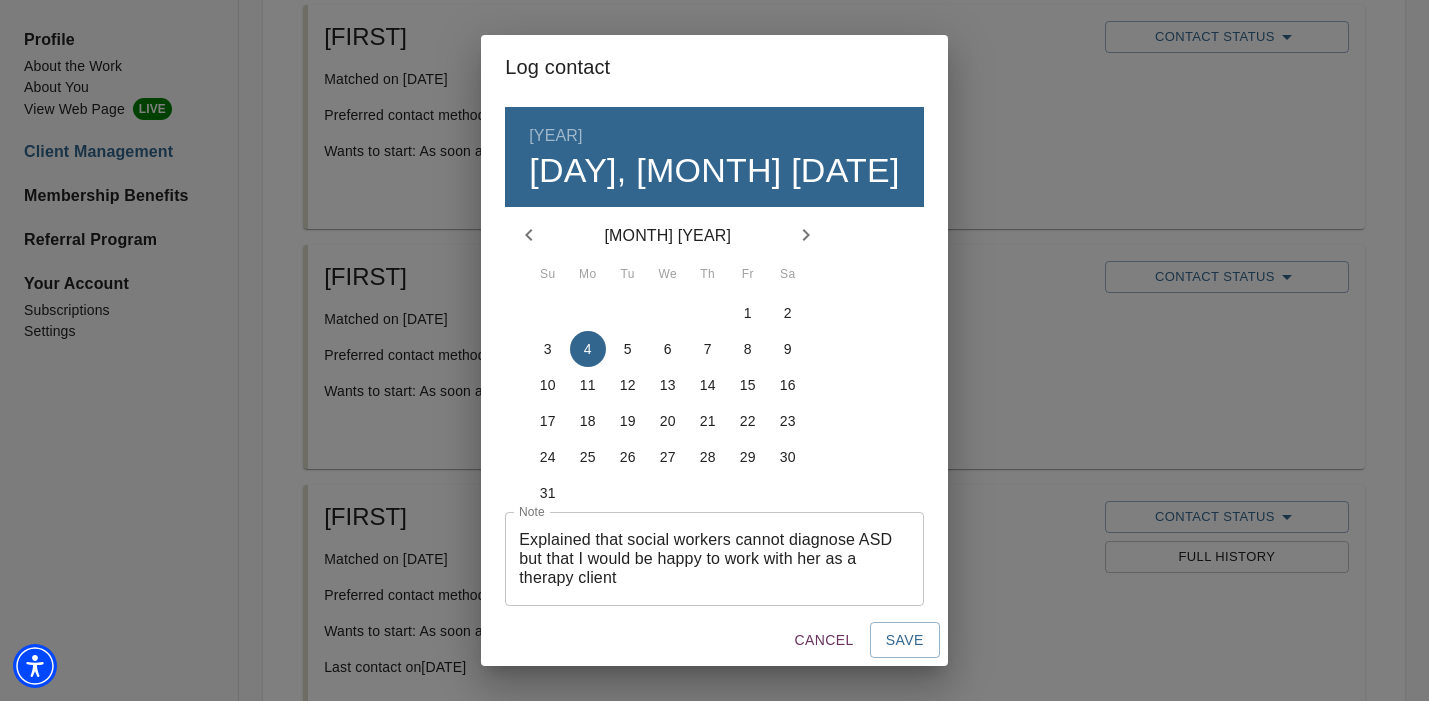 type 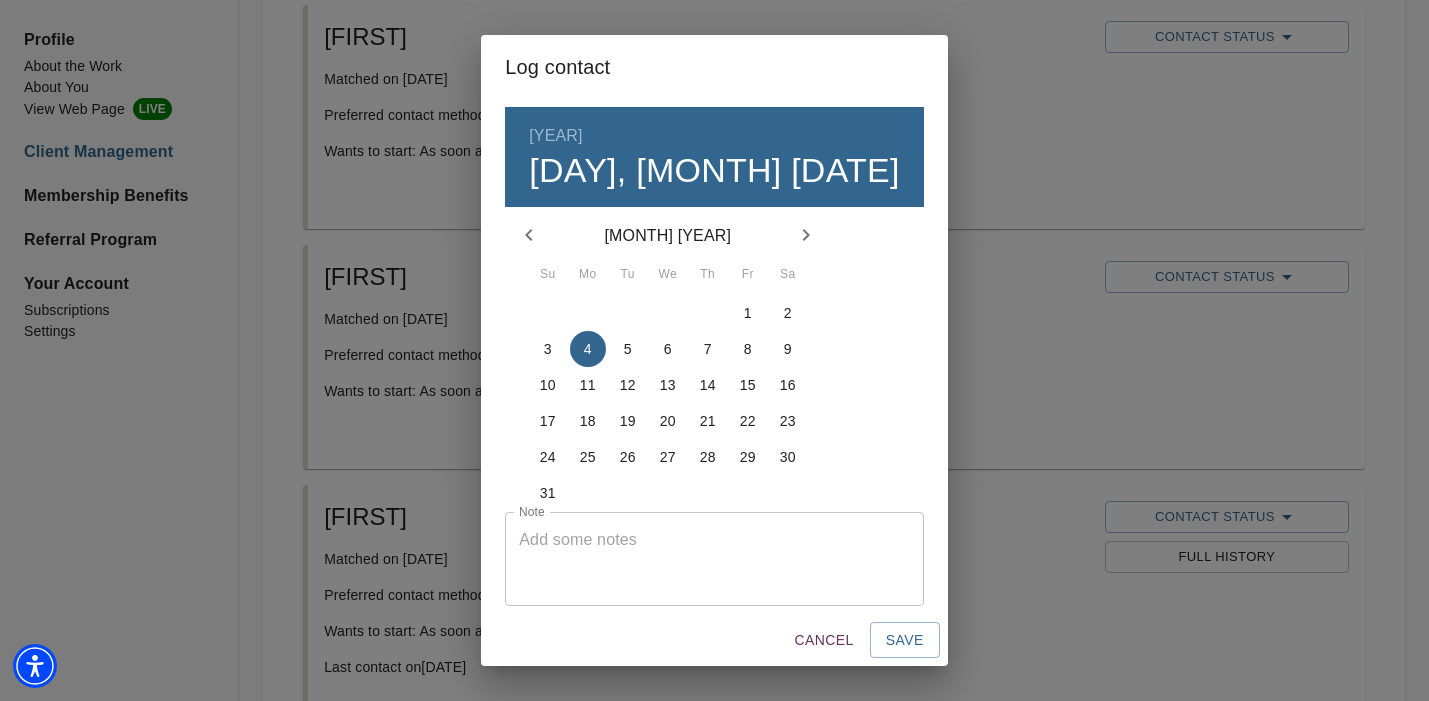 scroll, scrollTop: 0, scrollLeft: 0, axis: both 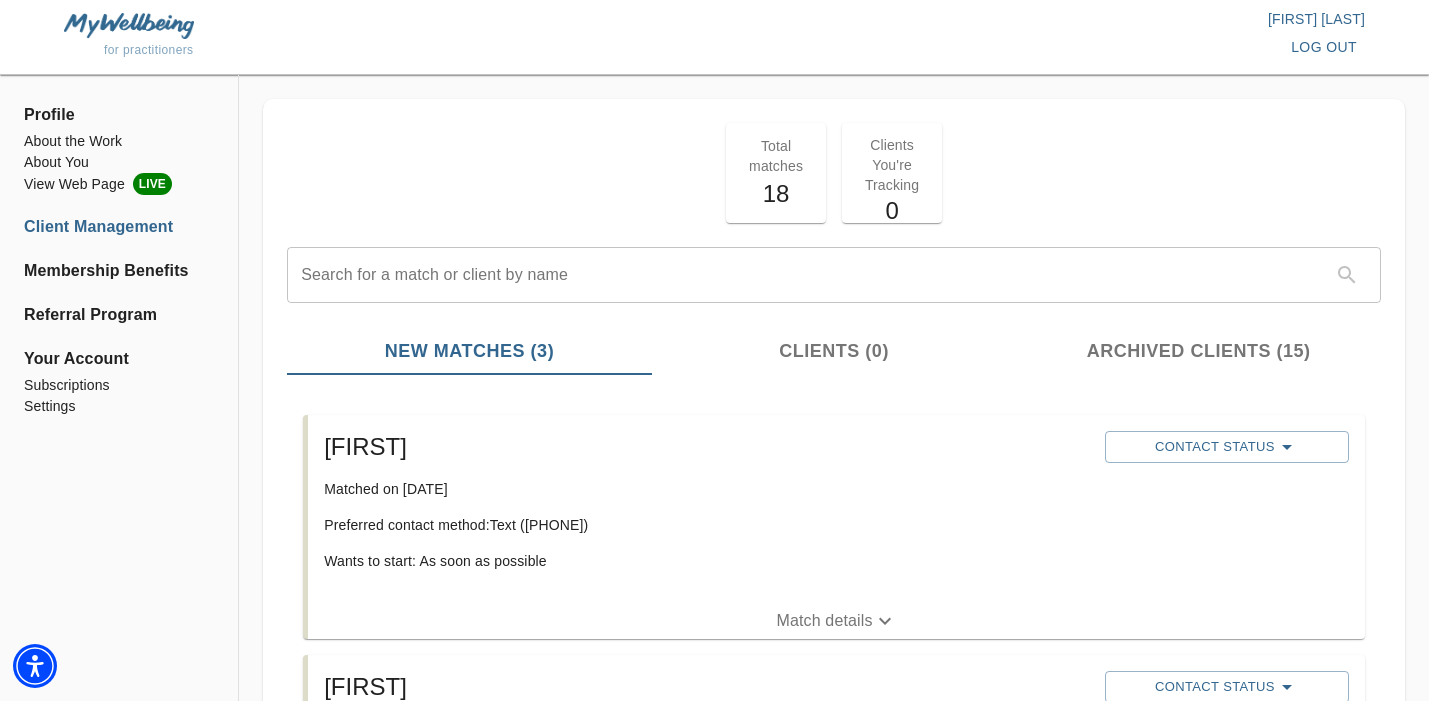 click on "Profile" at bounding box center (119, 115) 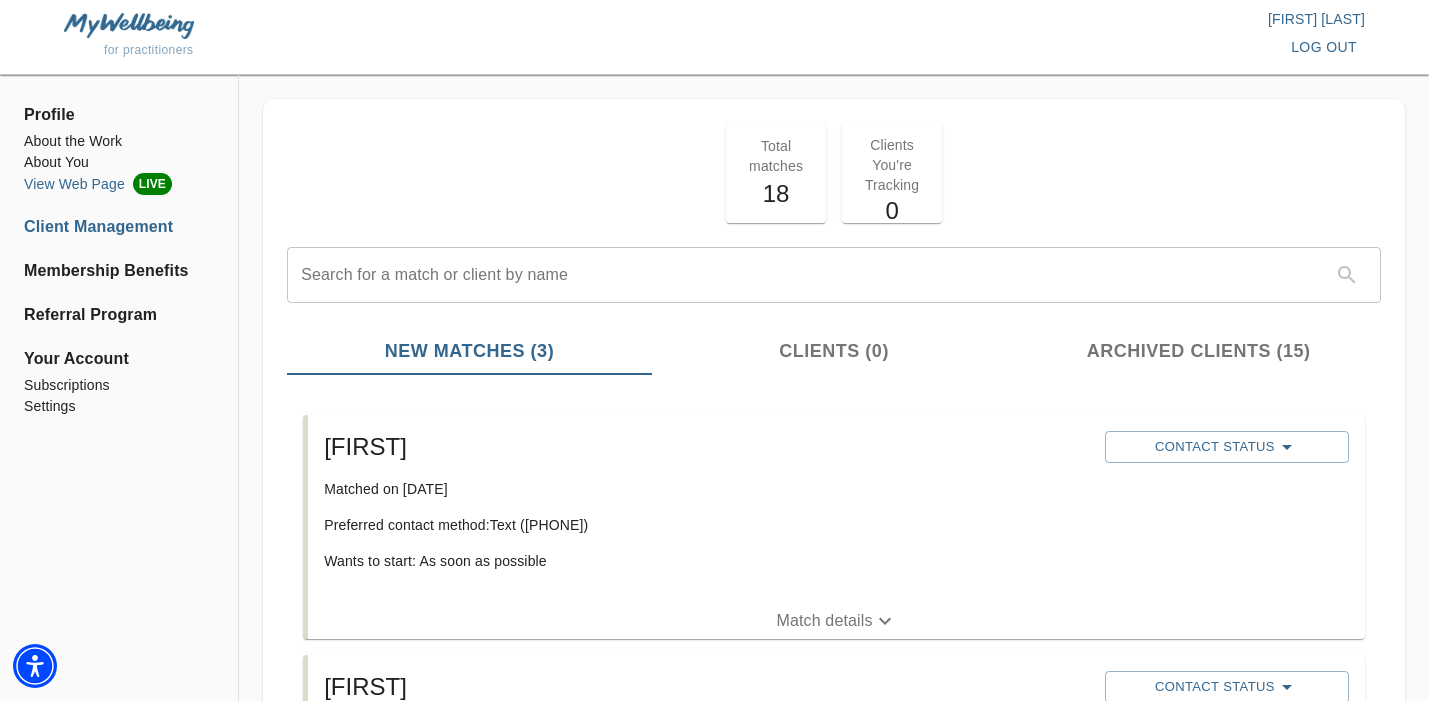 click on "View Web Page LIVE" at bounding box center (119, 184) 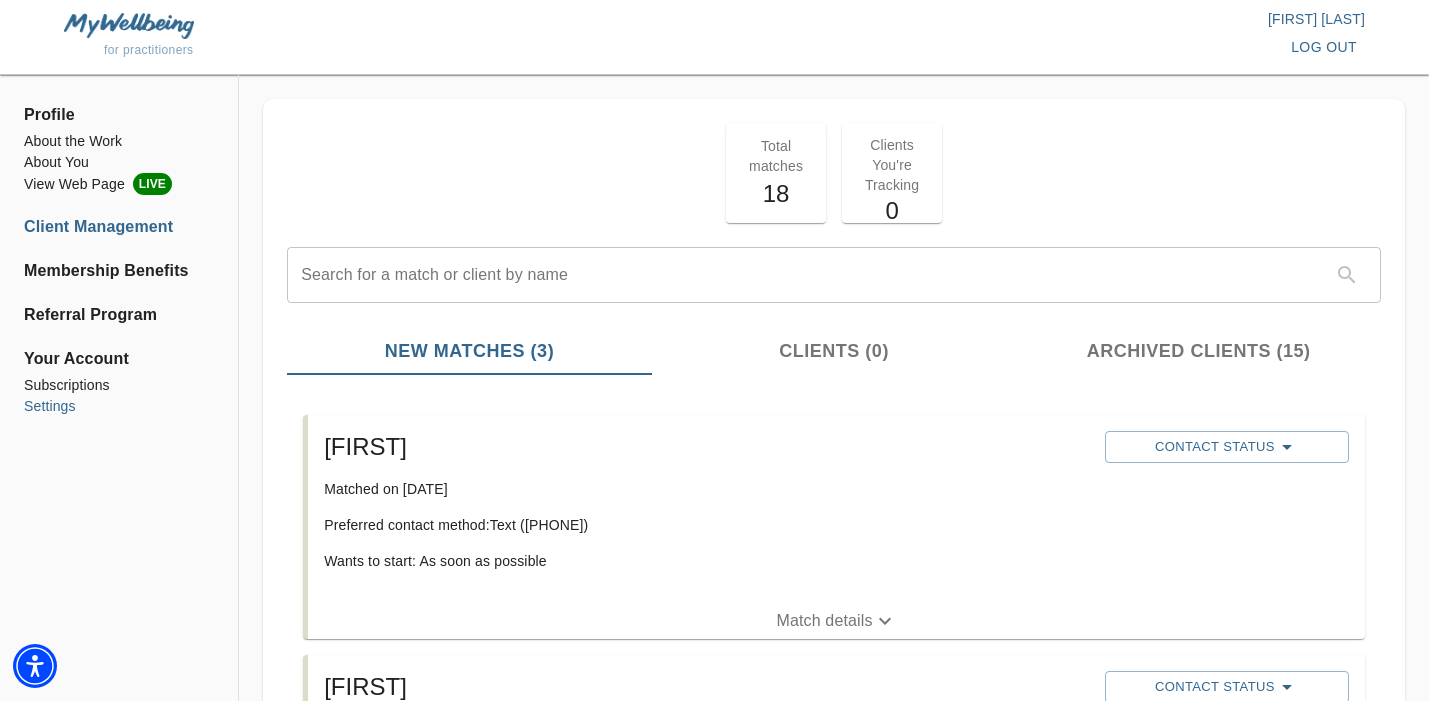 click on "Settings" at bounding box center (119, 406) 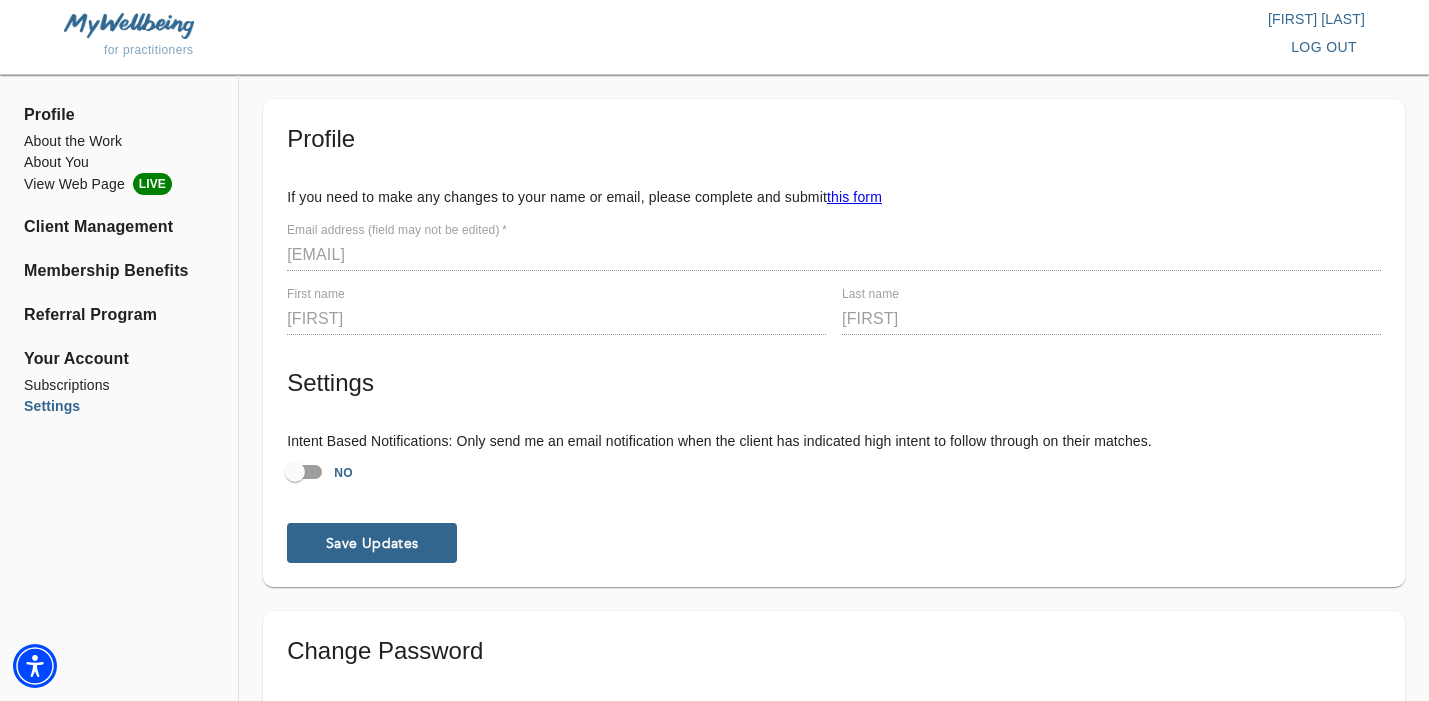 type 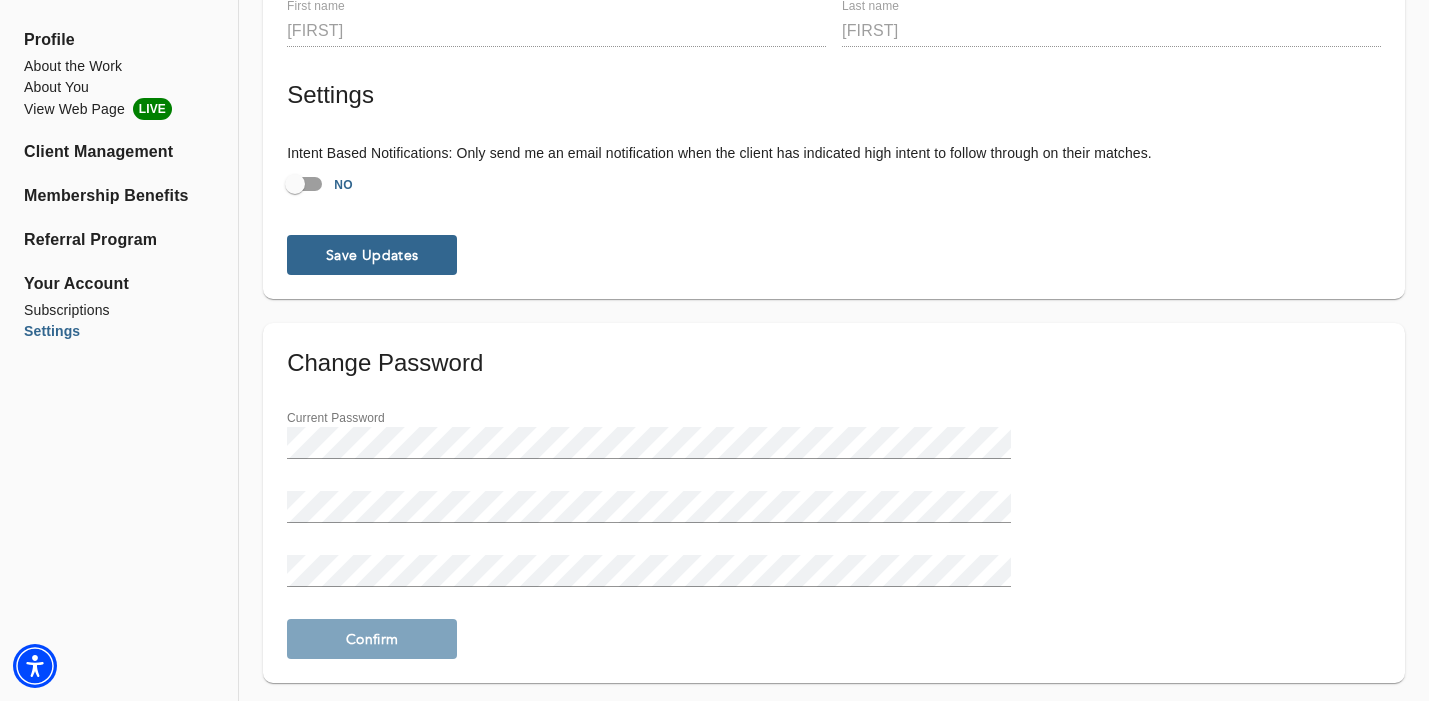 scroll, scrollTop: 0, scrollLeft: 0, axis: both 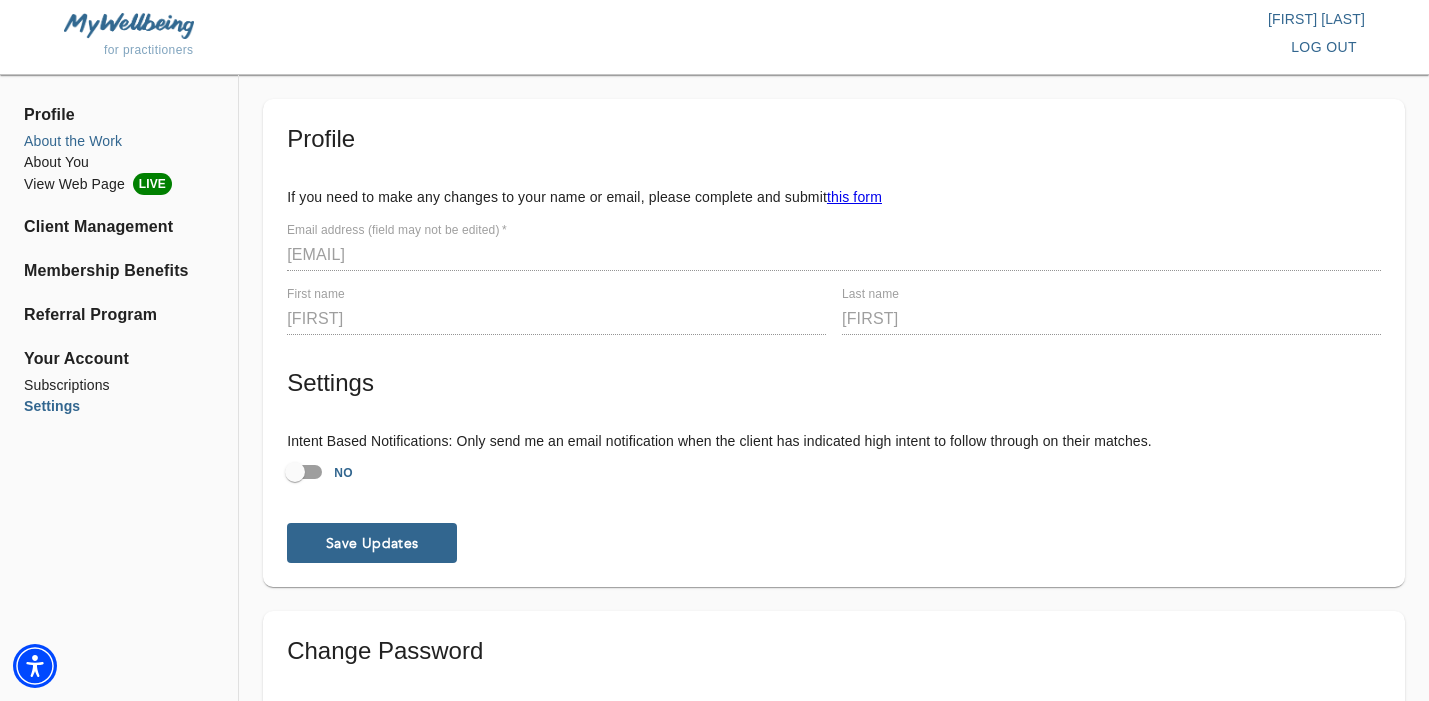 click on "About the Work" at bounding box center (119, 141) 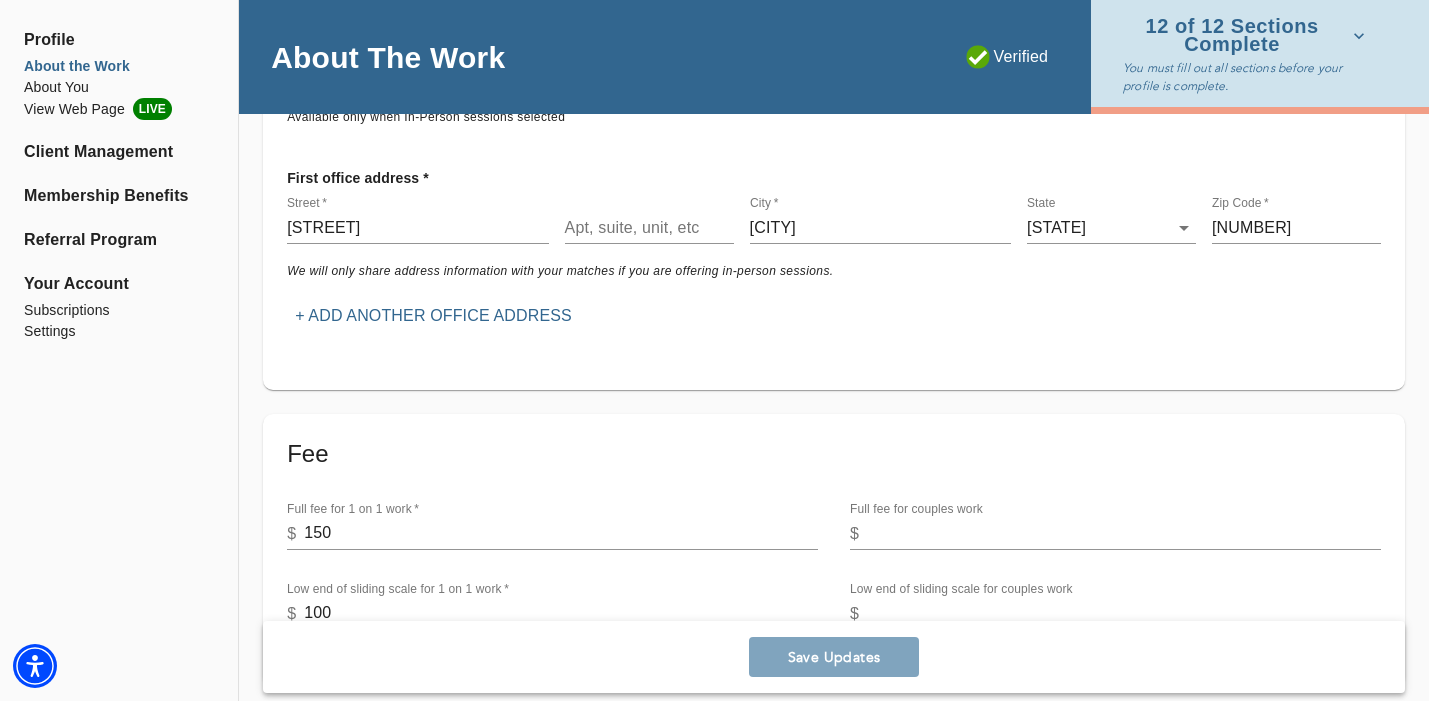 scroll, scrollTop: 591, scrollLeft: 0, axis: vertical 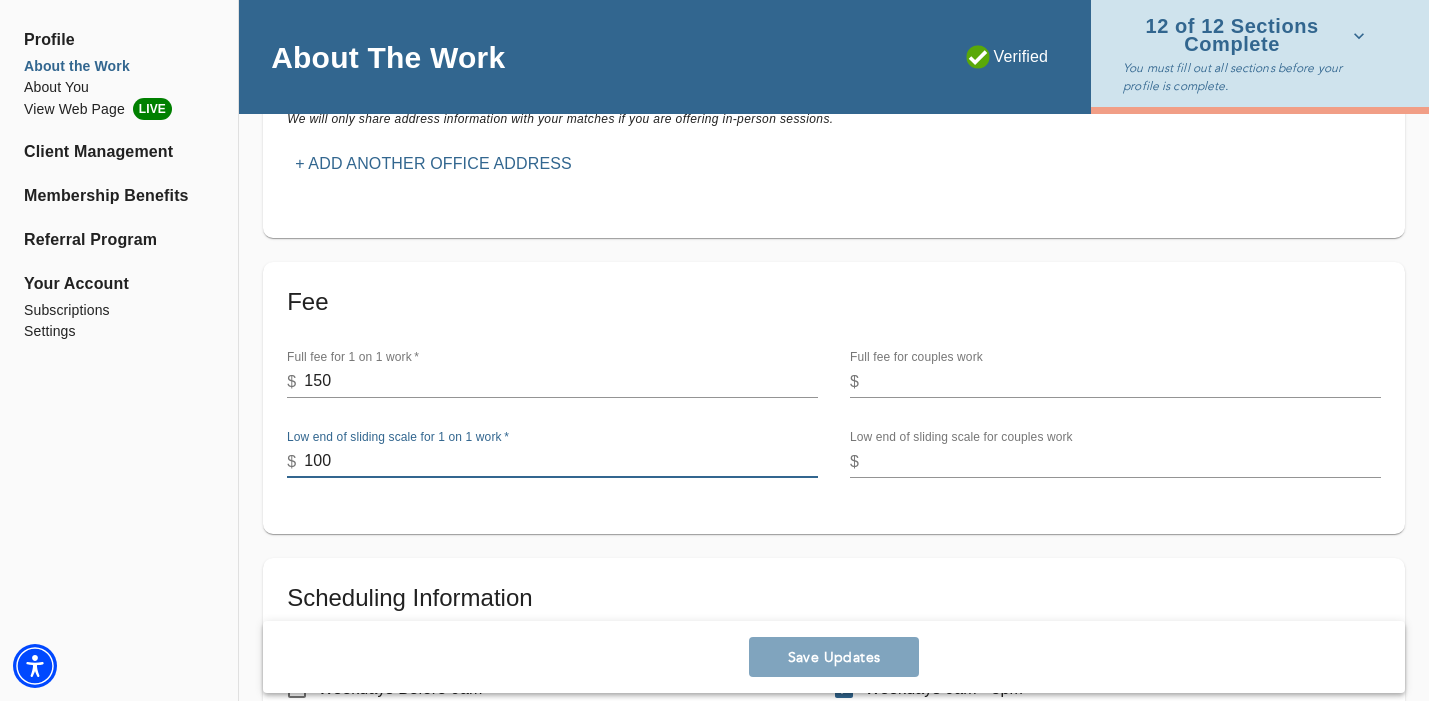 drag, startPoint x: 341, startPoint y: 460, endPoint x: 223, endPoint y: 461, distance: 118.004234 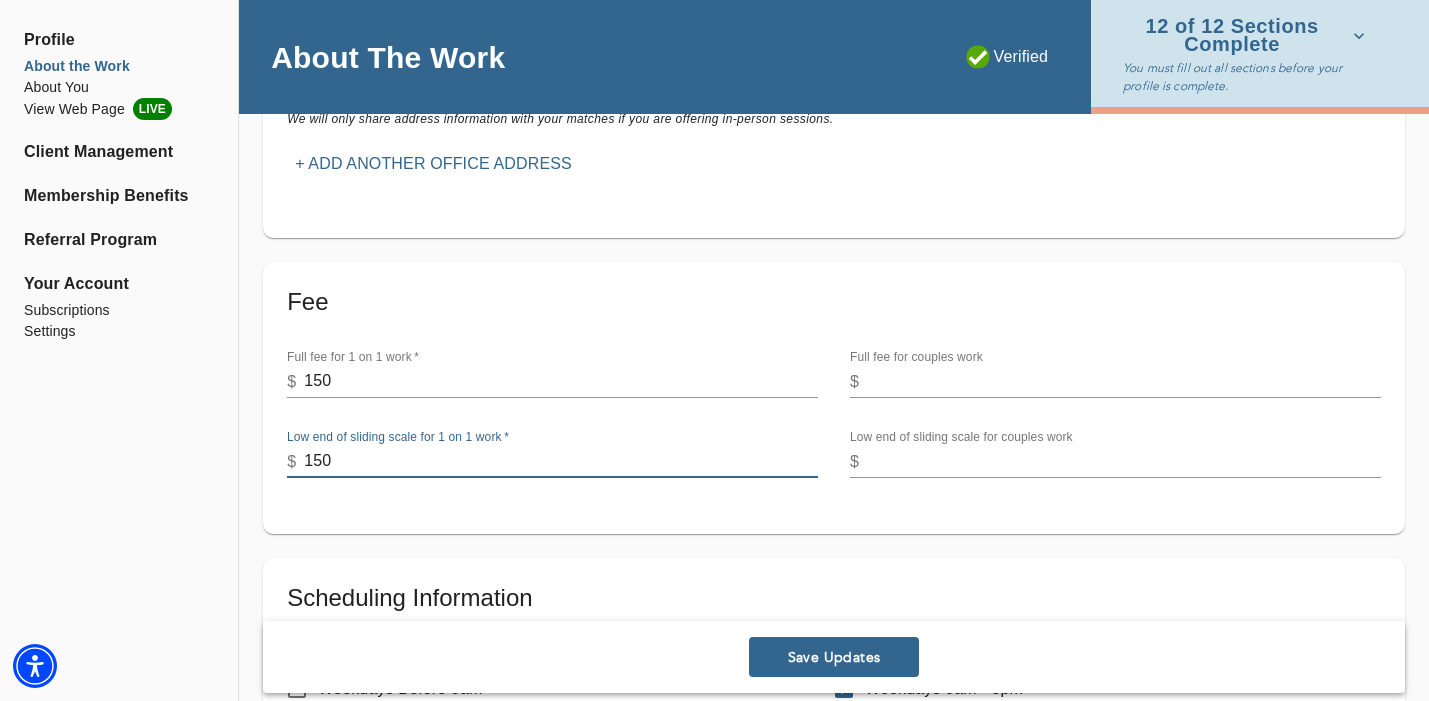 type on "150" 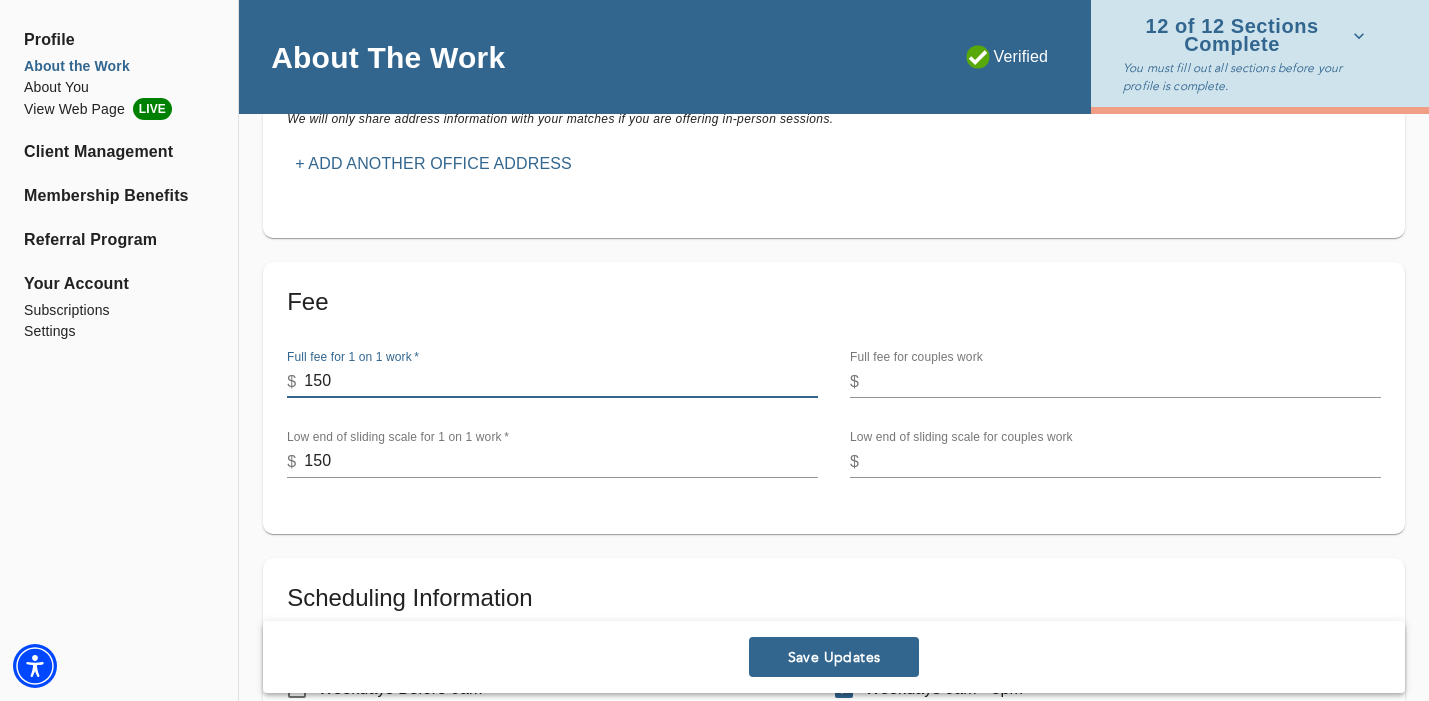 drag, startPoint x: 342, startPoint y: 384, endPoint x: 260, endPoint y: 376, distance: 82.38932 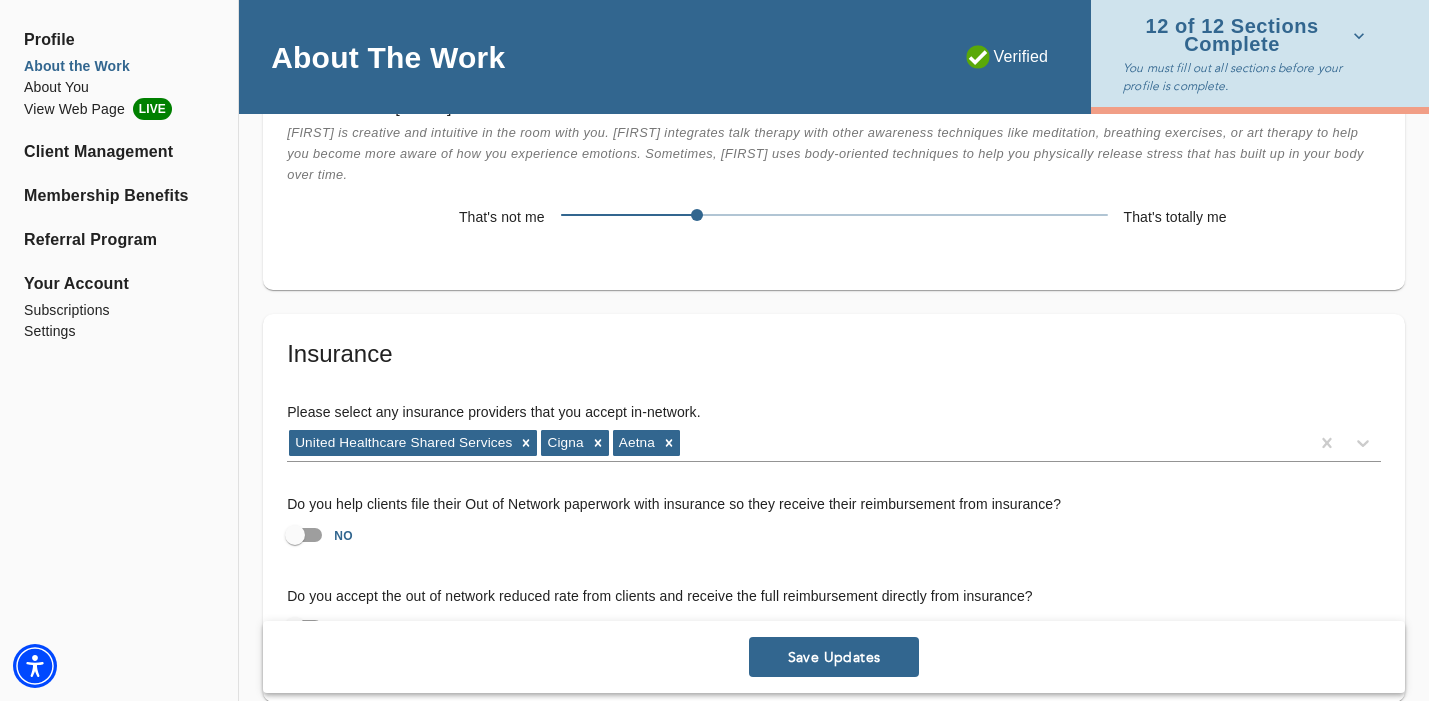 scroll, scrollTop: 5874, scrollLeft: 0, axis: vertical 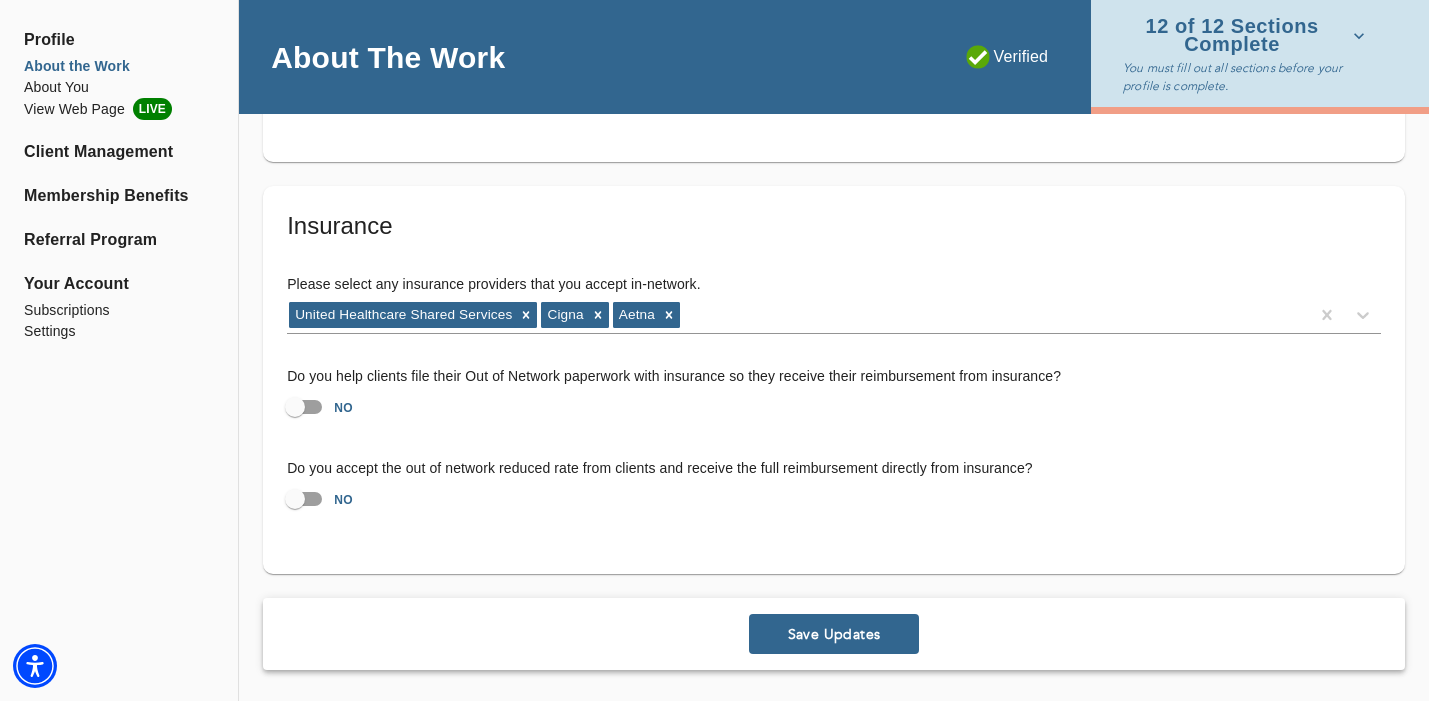 type on "175" 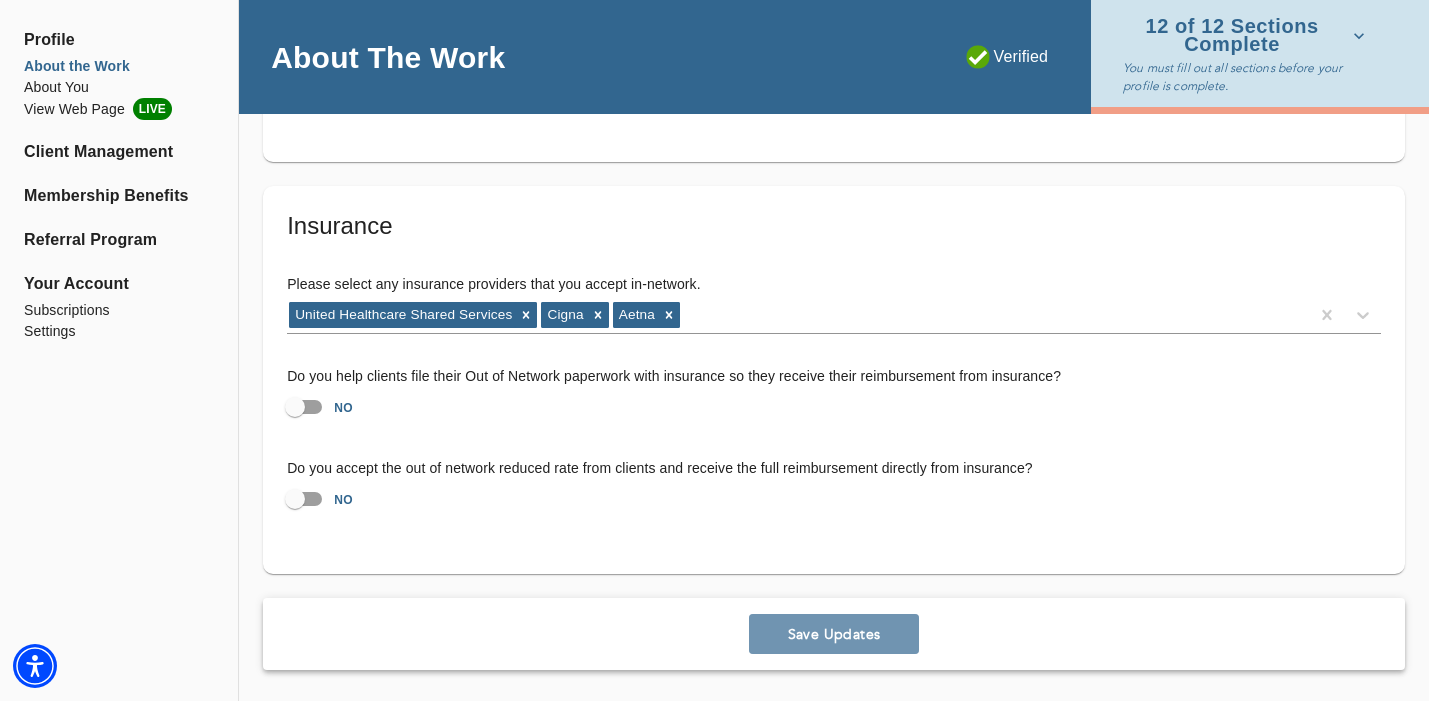 click on "Save Updates" at bounding box center [834, 634] 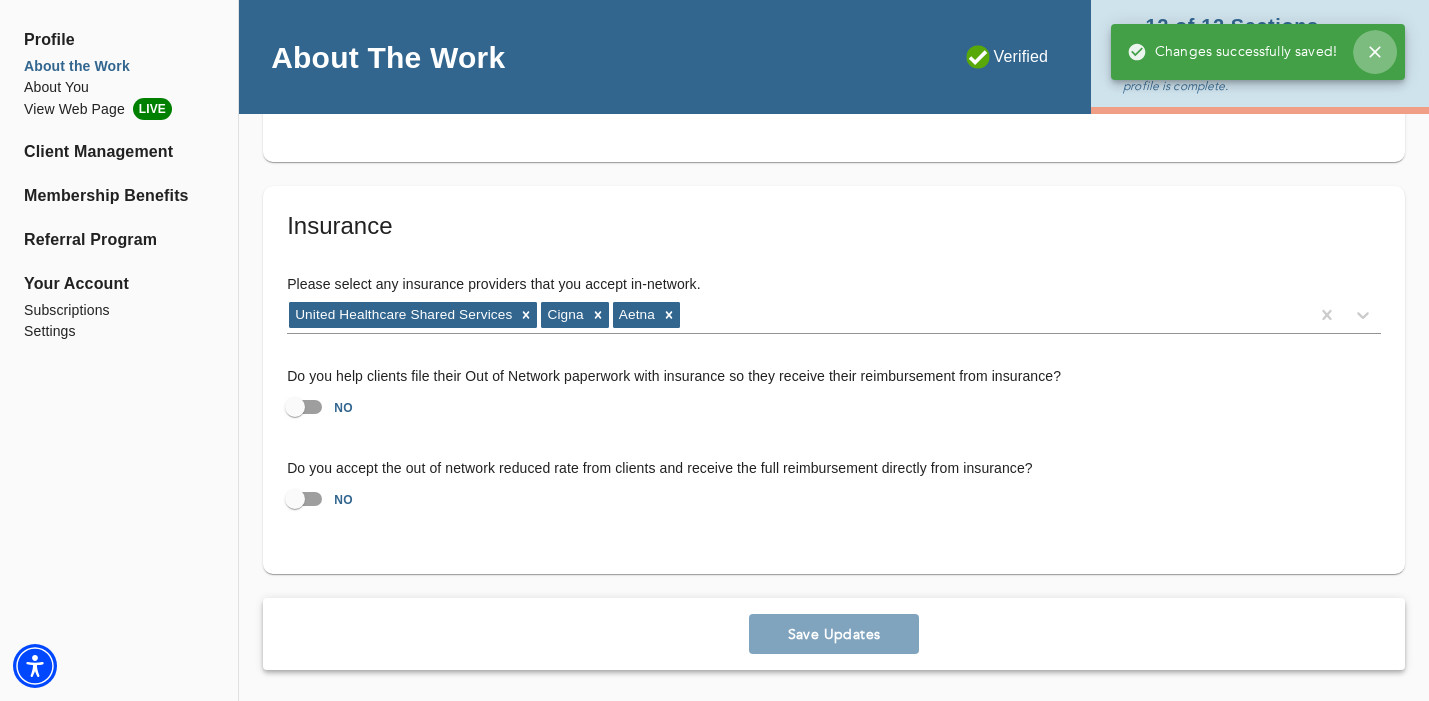 click 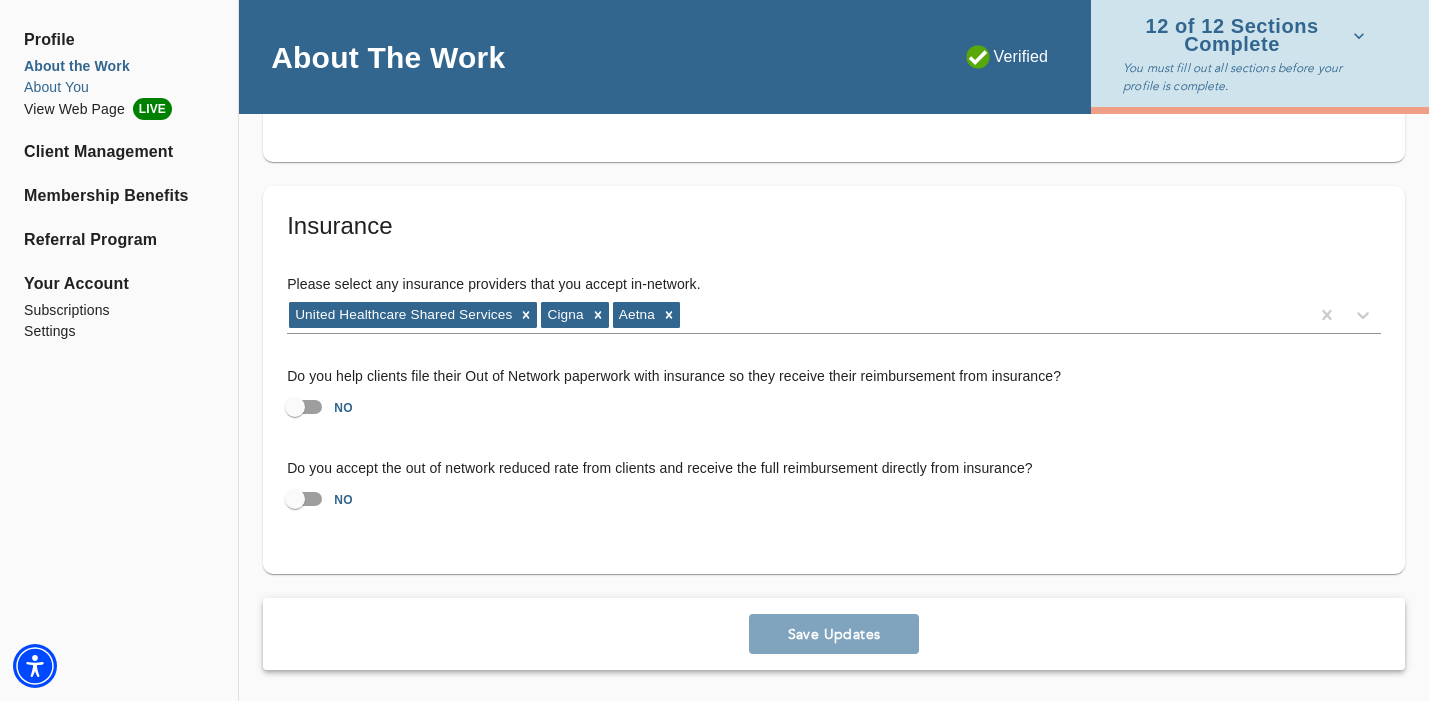 click on "About You" at bounding box center (119, 87) 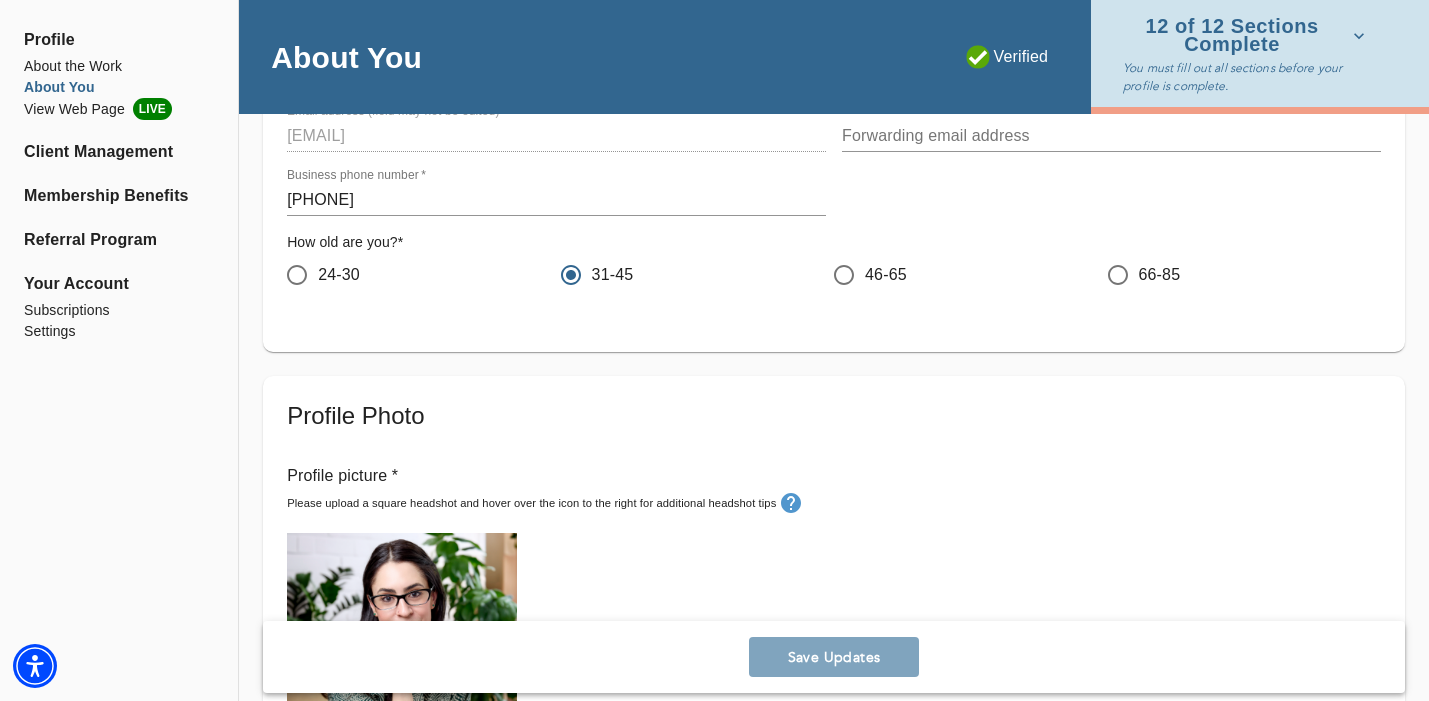 scroll, scrollTop: 0, scrollLeft: 0, axis: both 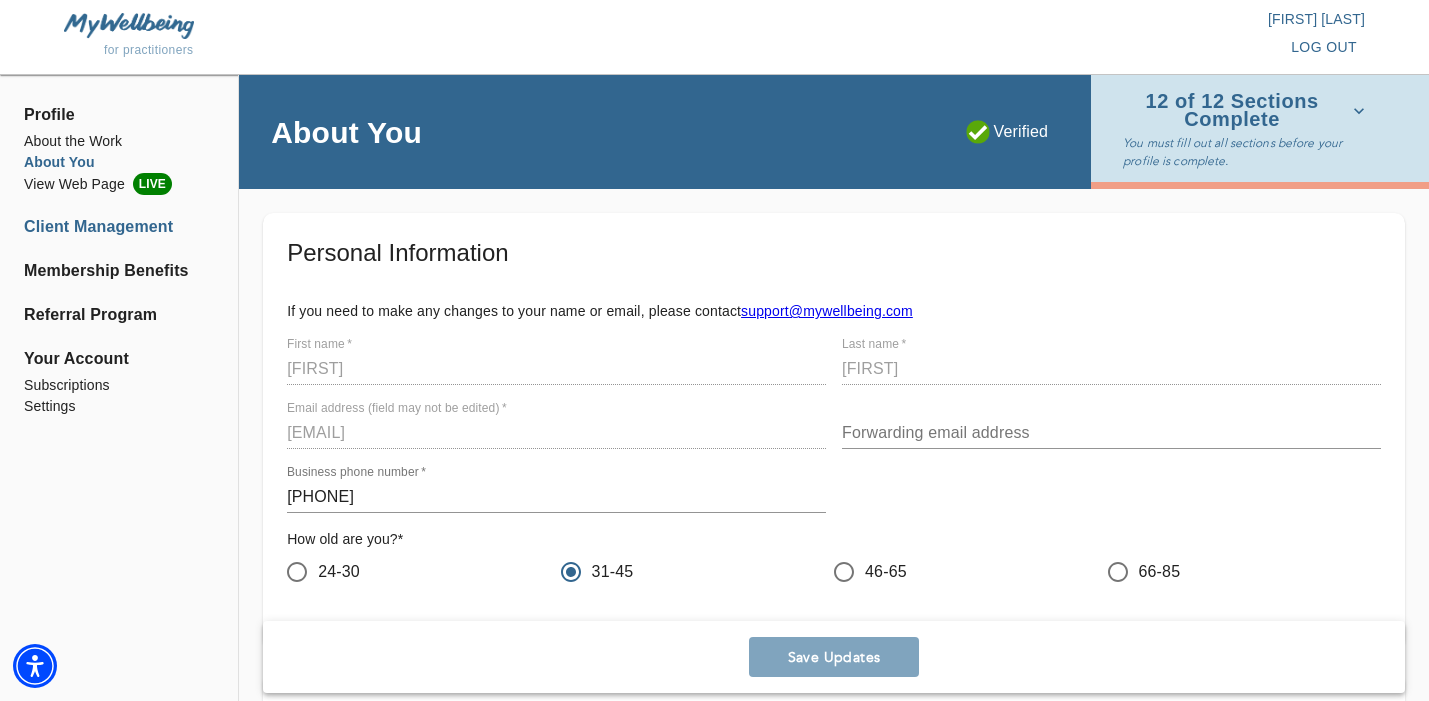 click on "Client Management" at bounding box center (119, 227) 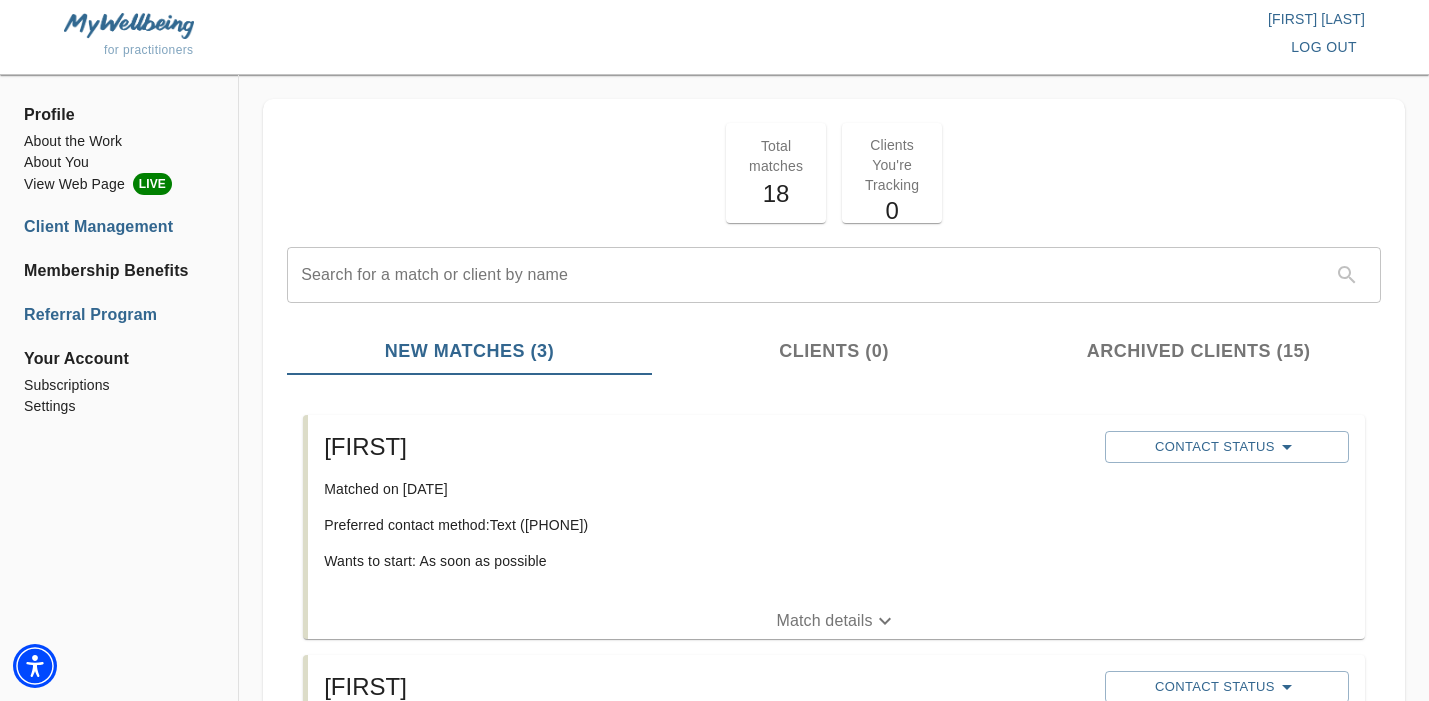 click on "Referral Program" at bounding box center (119, 315) 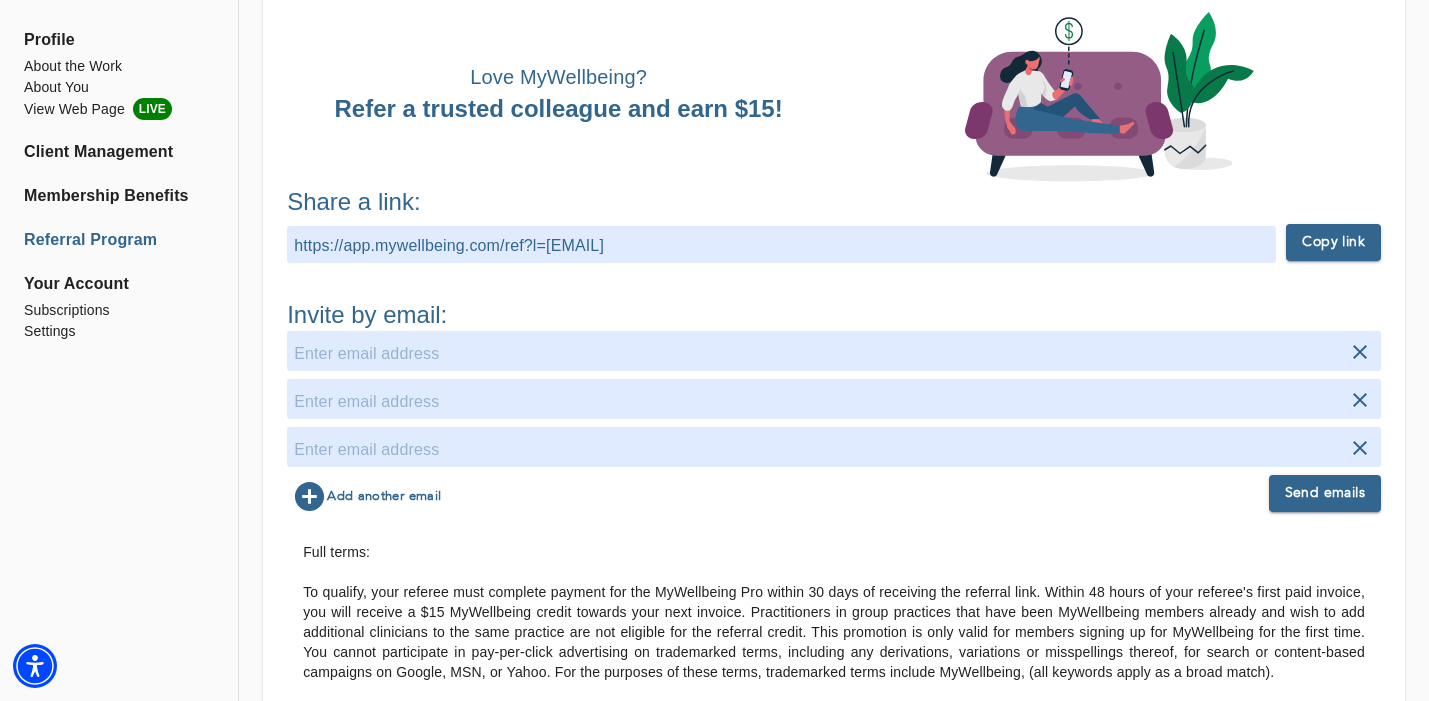 scroll, scrollTop: 188, scrollLeft: 0, axis: vertical 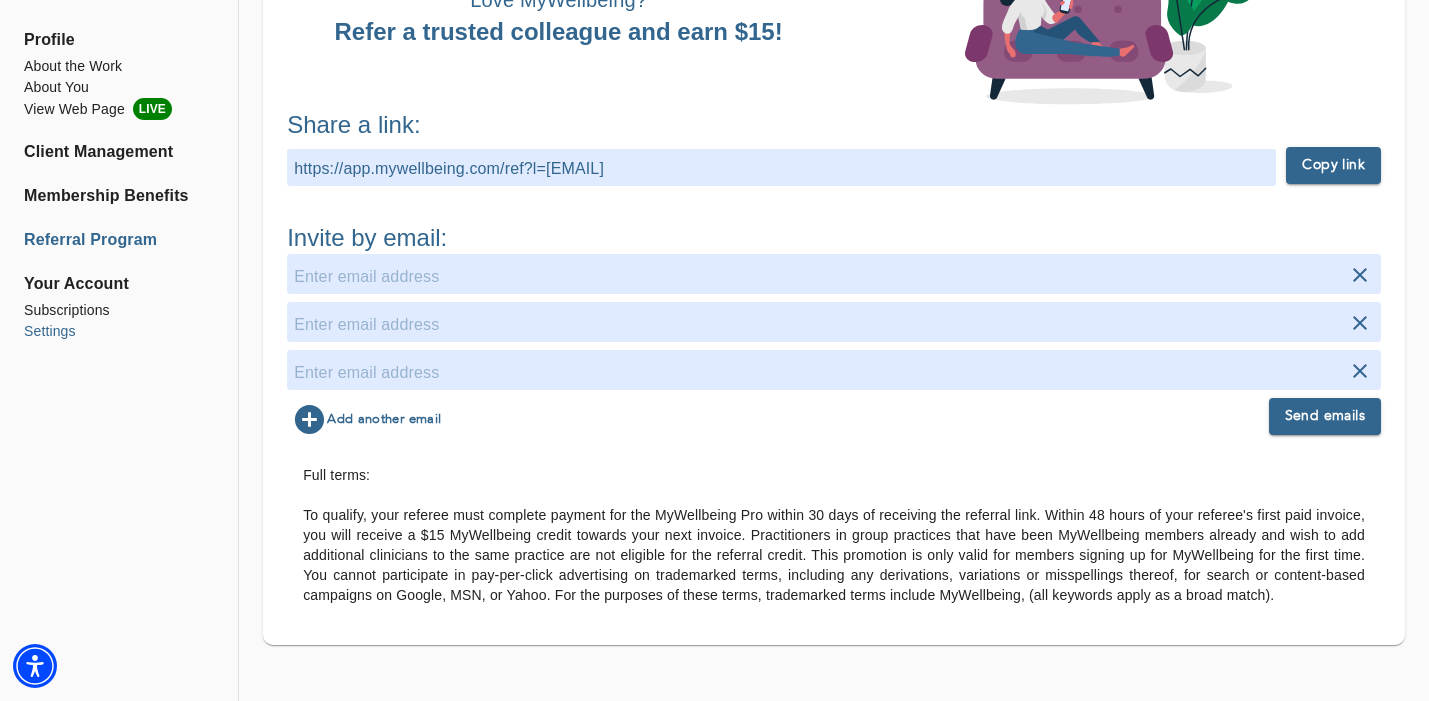 click on "Settings" at bounding box center [119, 331] 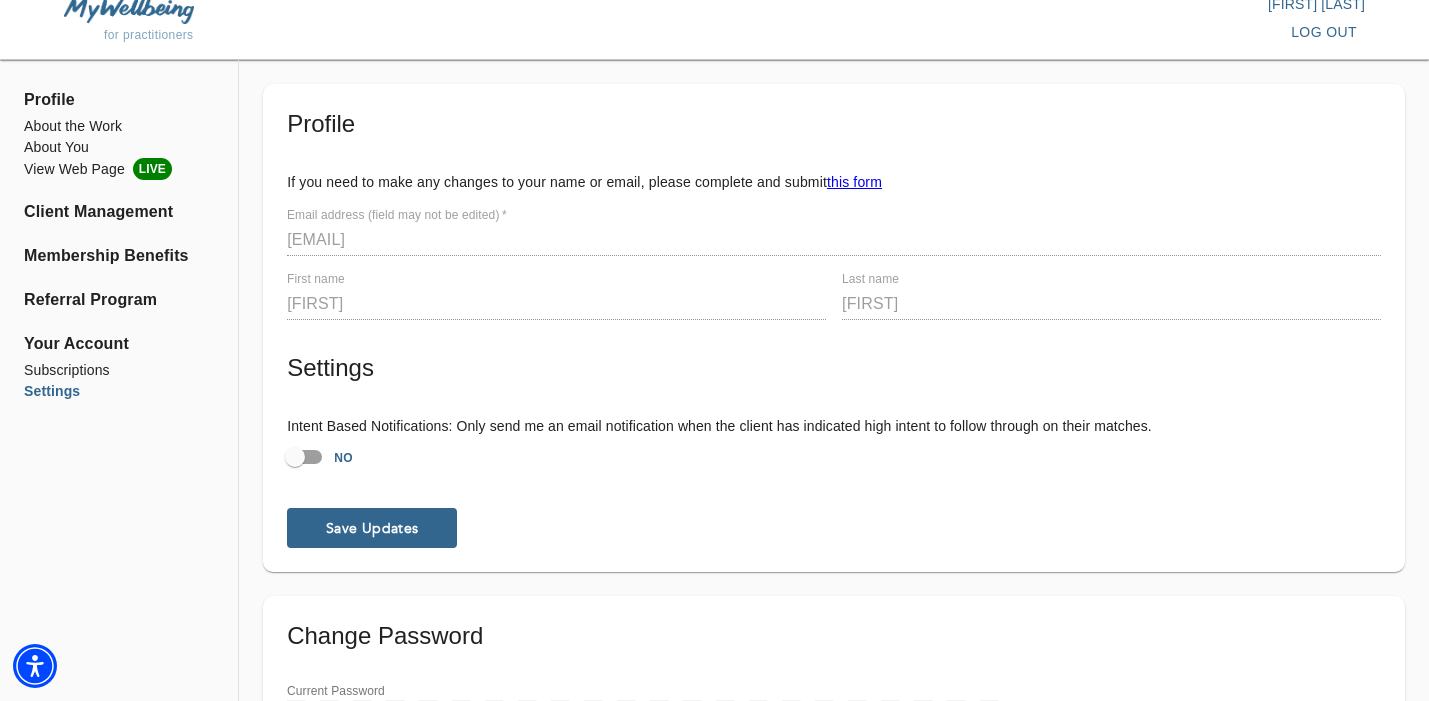 scroll, scrollTop: 0, scrollLeft: 0, axis: both 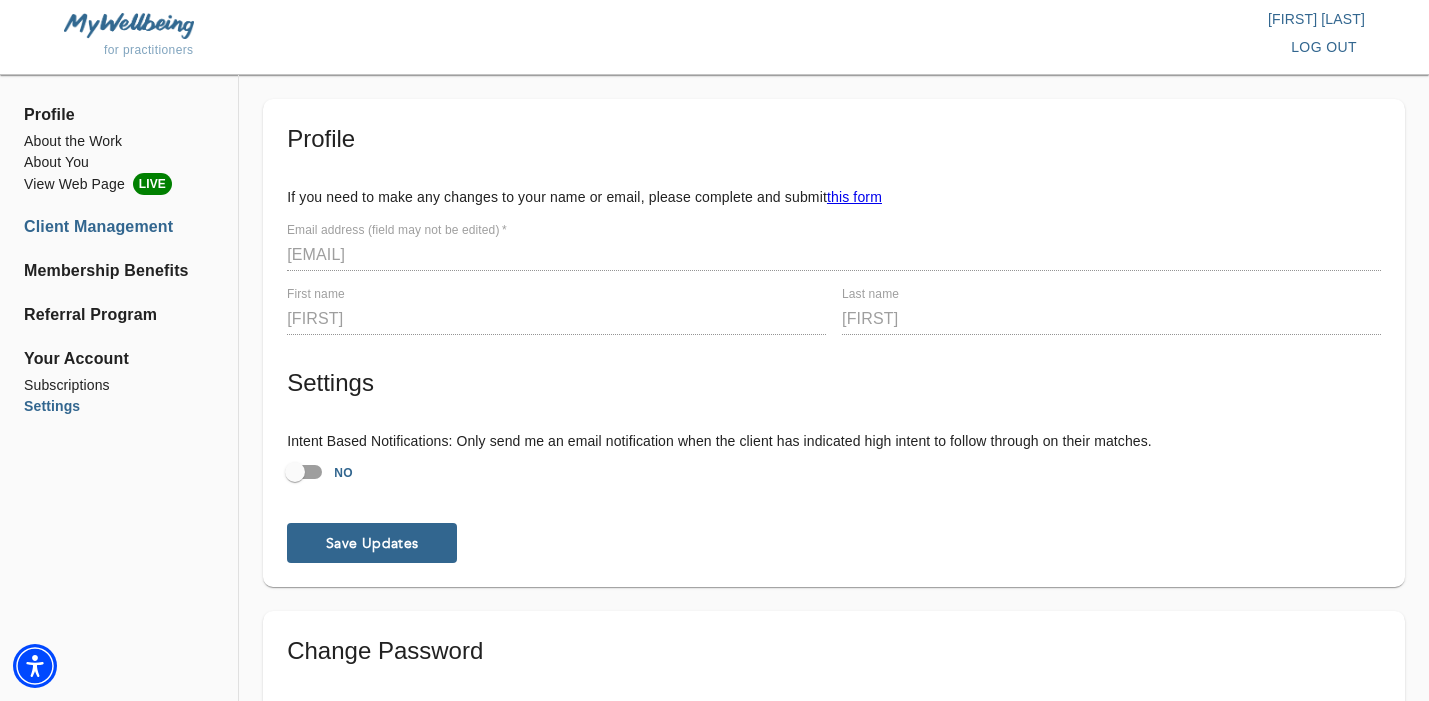 click on "Client Management" at bounding box center (119, 227) 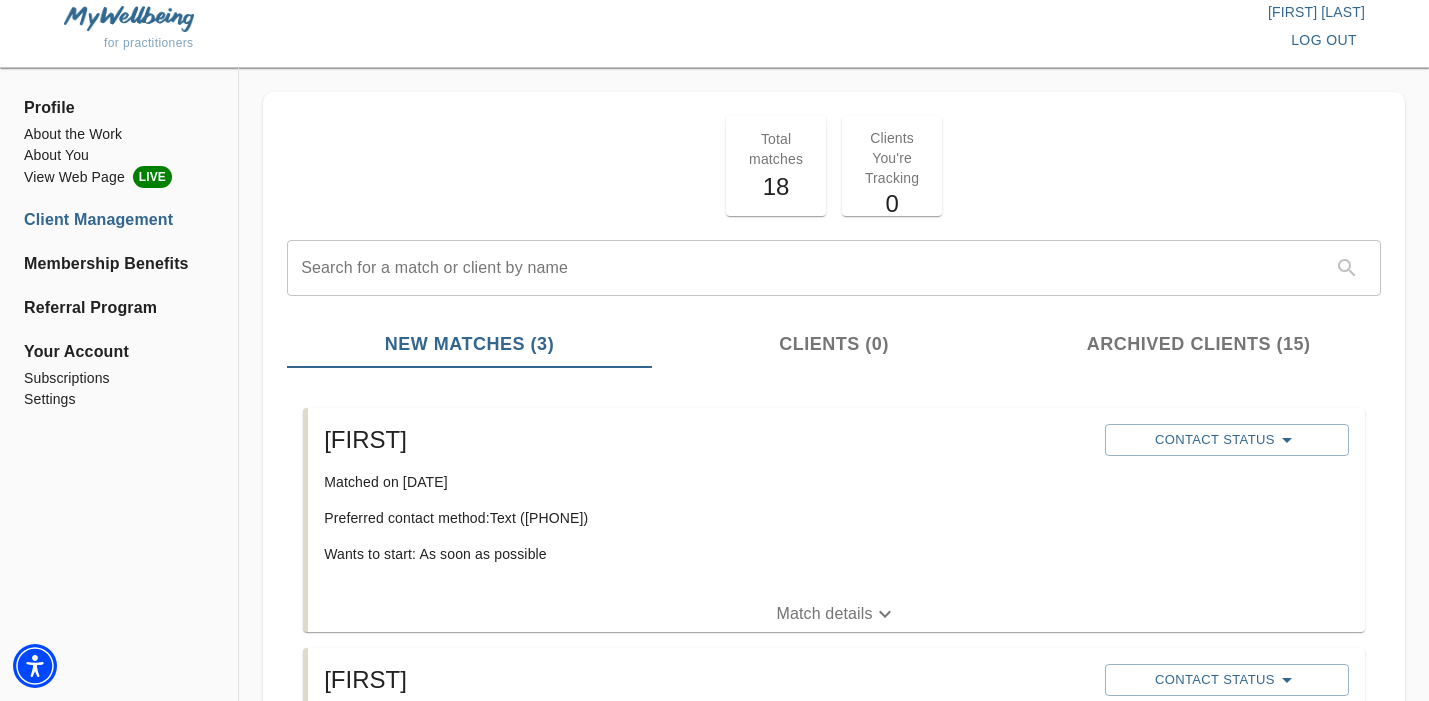 scroll, scrollTop: 0, scrollLeft: 0, axis: both 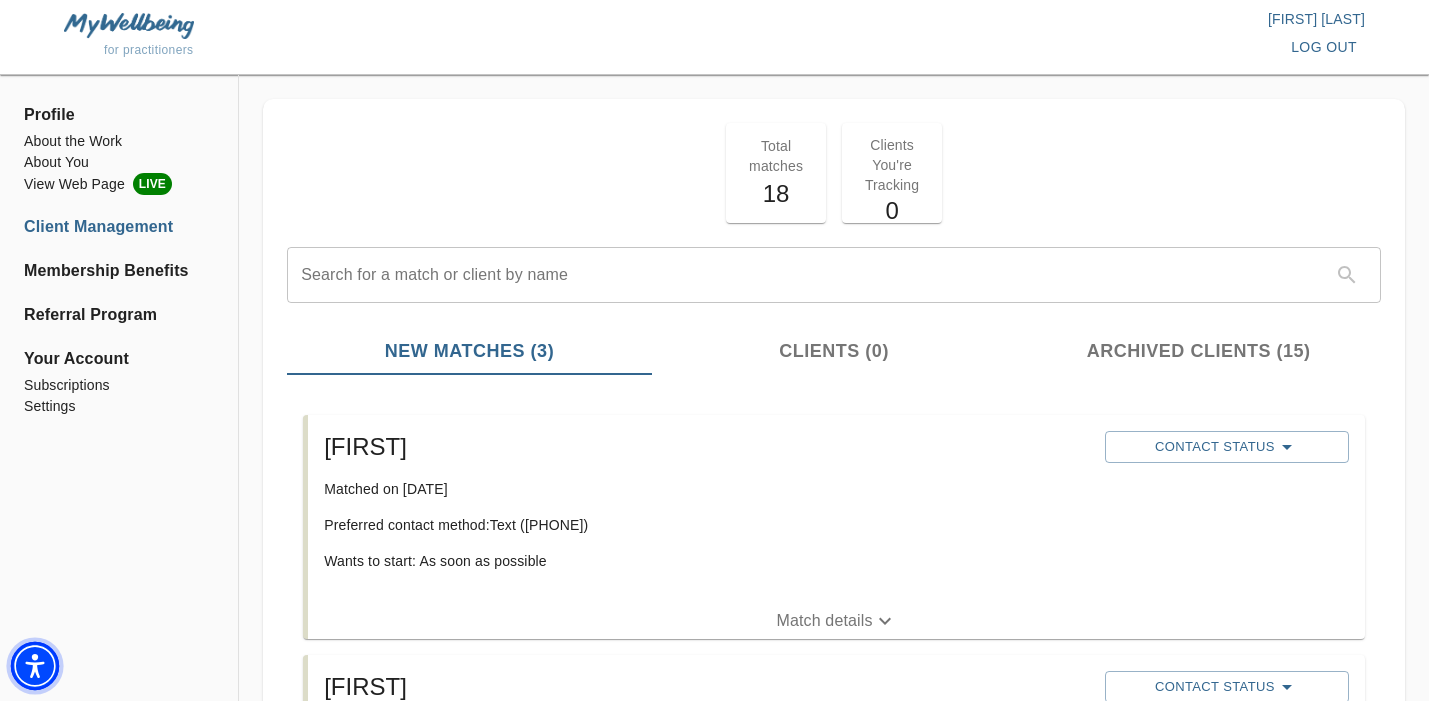 click at bounding box center (35, 666) 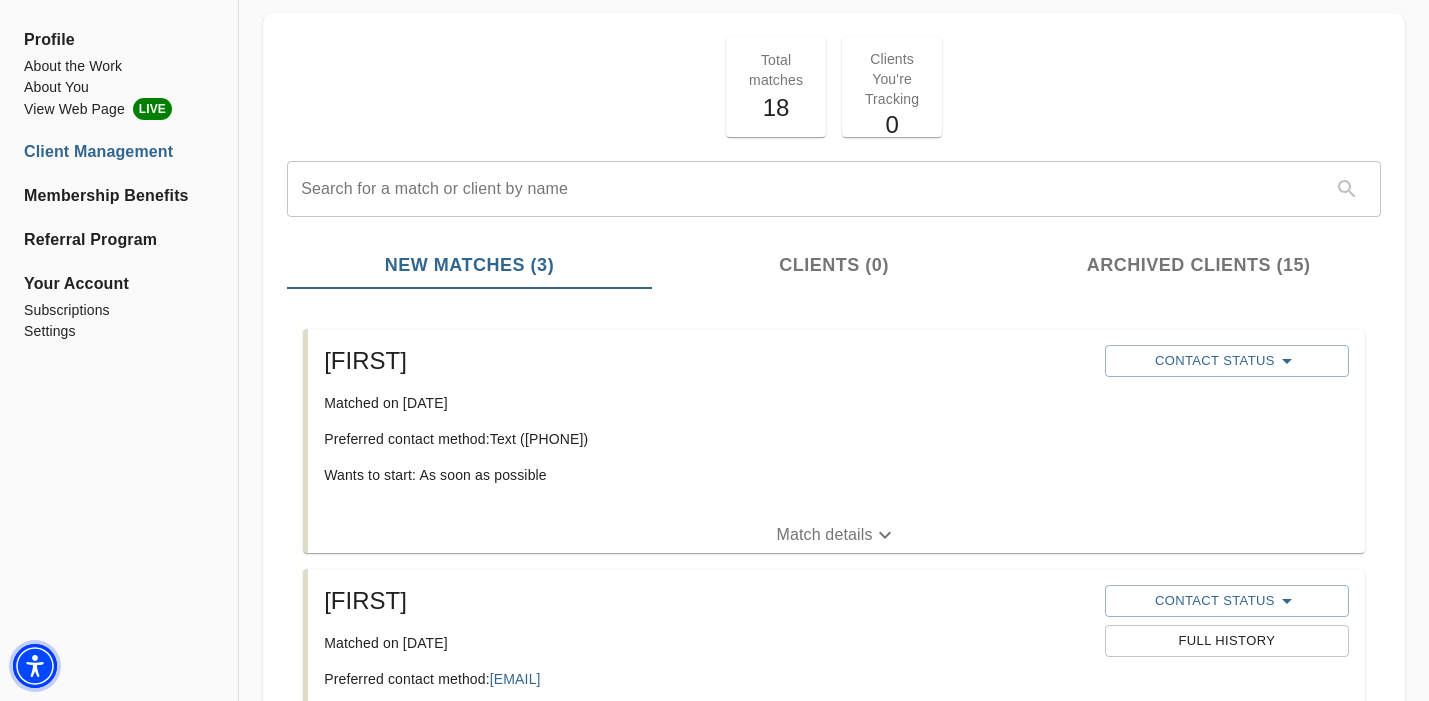 scroll, scrollTop: 0, scrollLeft: 0, axis: both 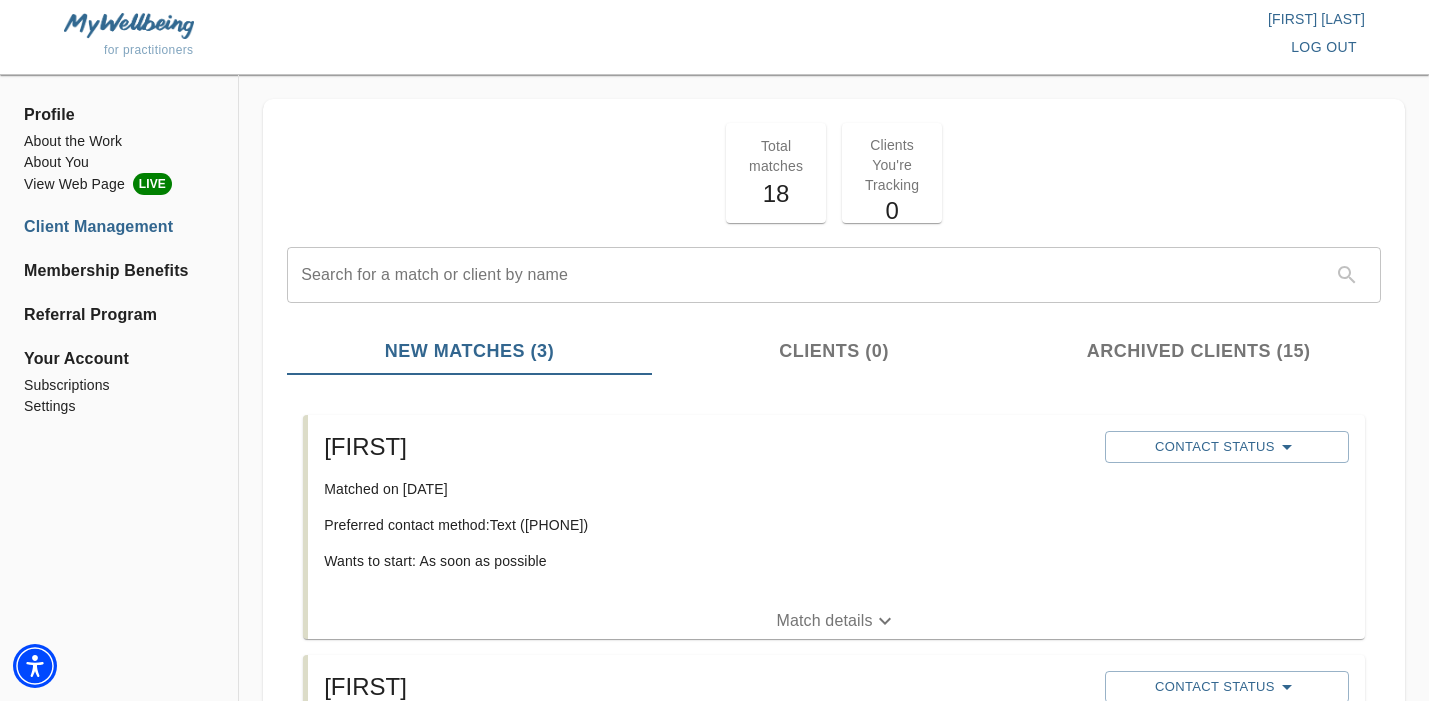 click at bounding box center (129, 25) 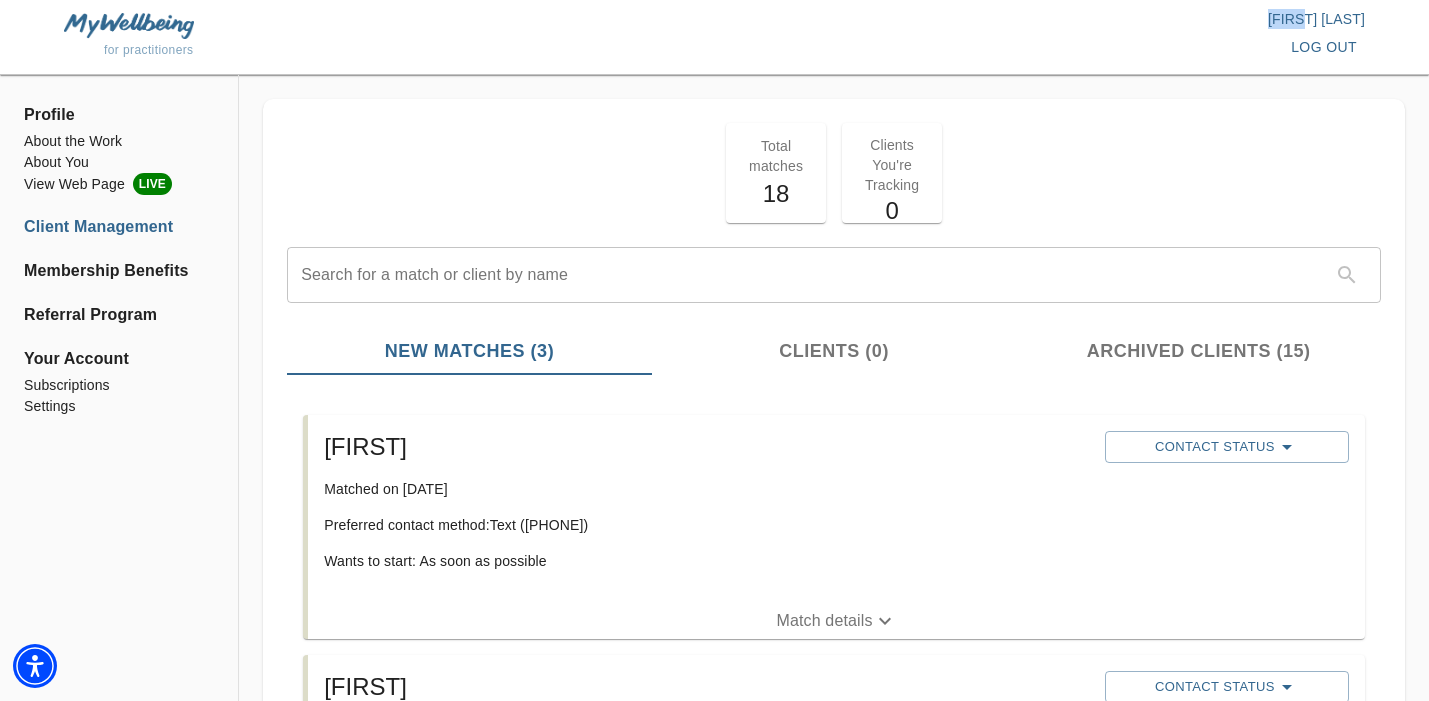 click on "[FIRST] [LAST]" at bounding box center (1040, 19) 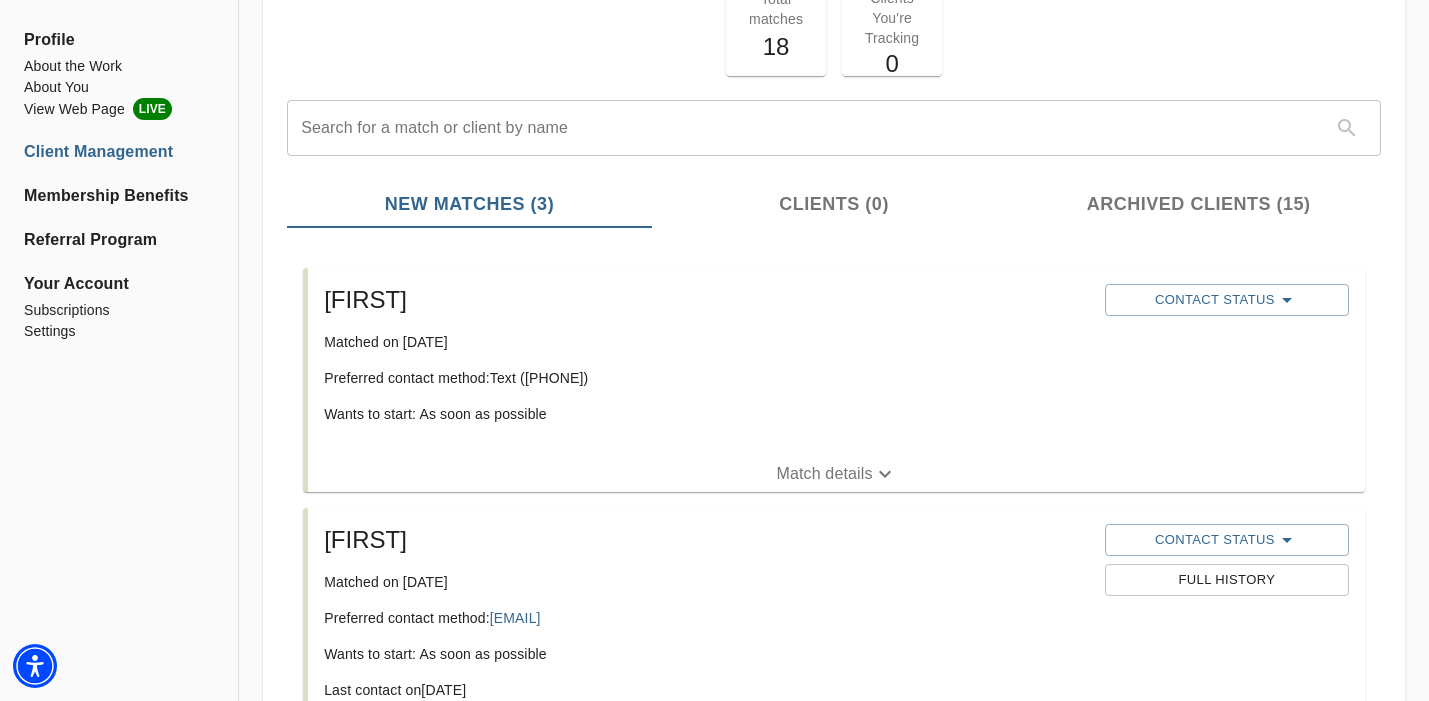 scroll, scrollTop: 0, scrollLeft: 0, axis: both 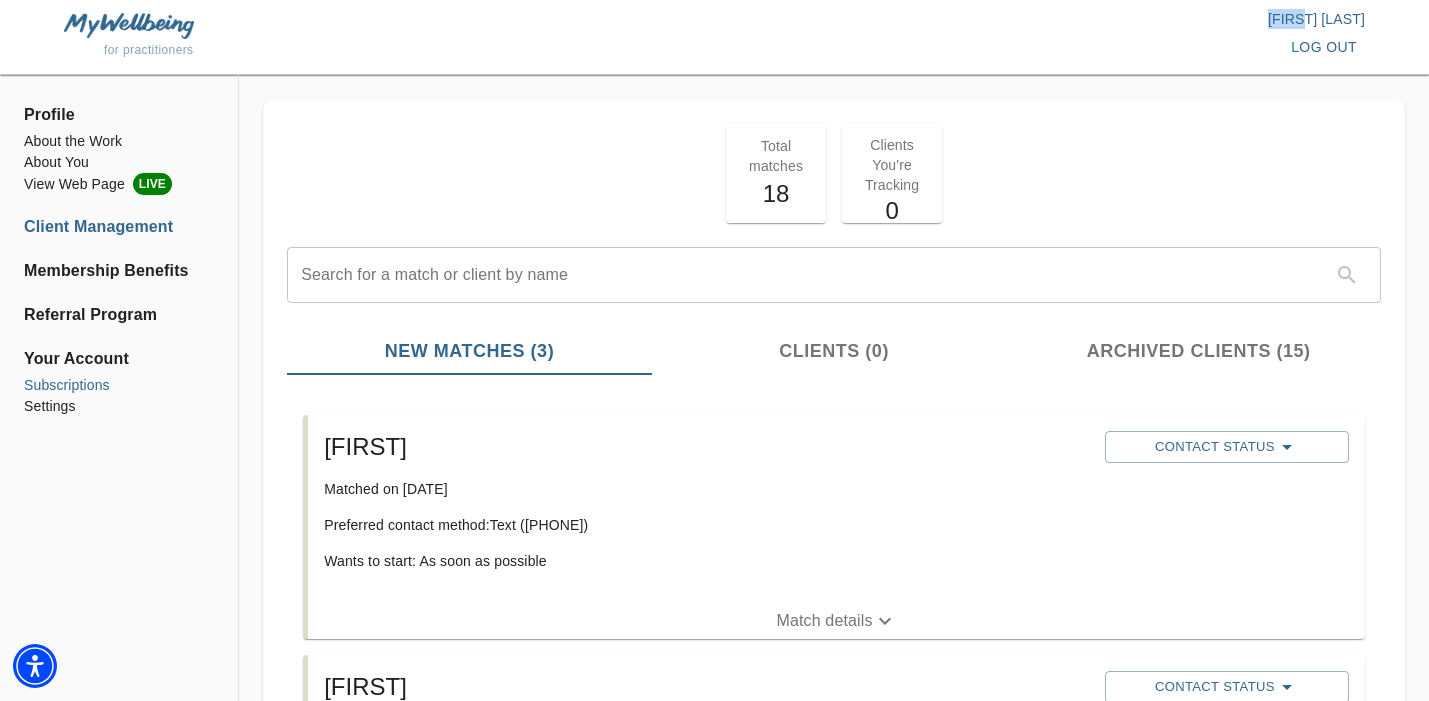 click on "Subscriptions" at bounding box center [119, 385] 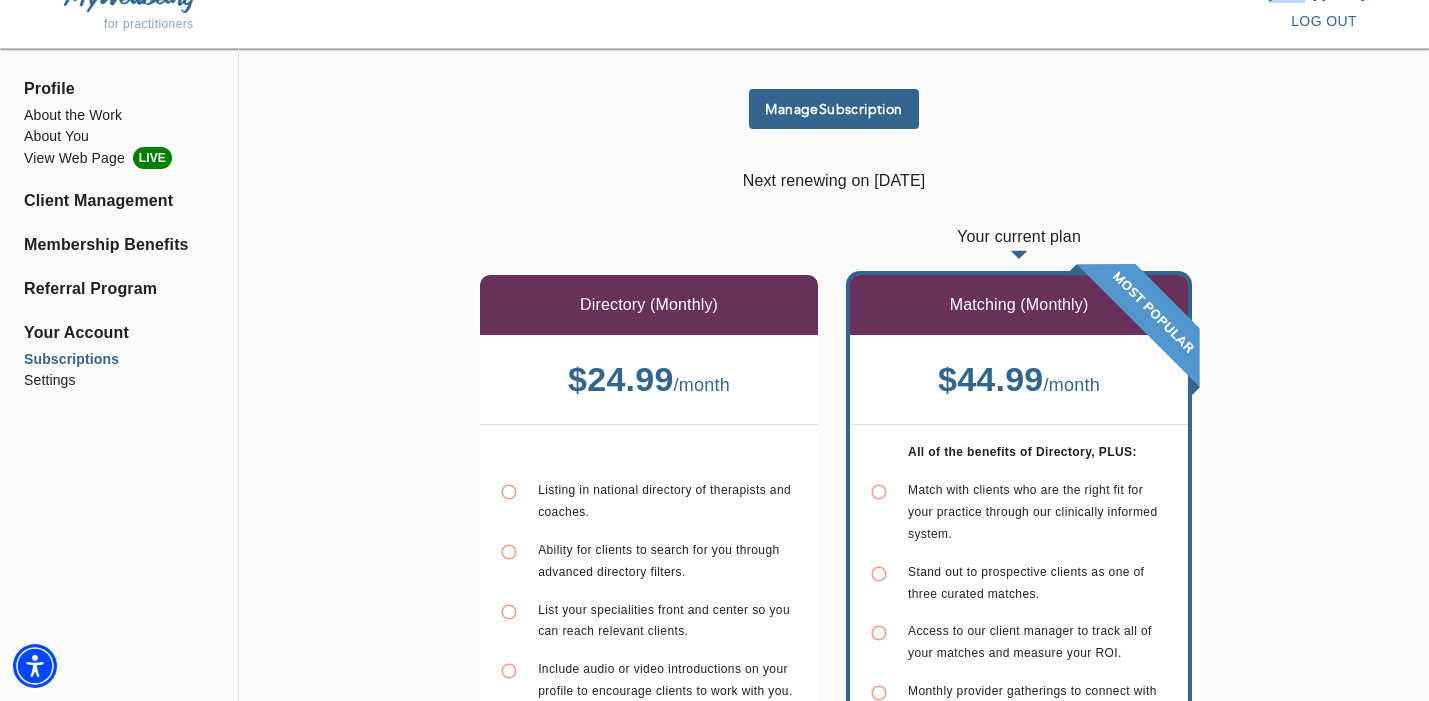 scroll, scrollTop: 0, scrollLeft: 0, axis: both 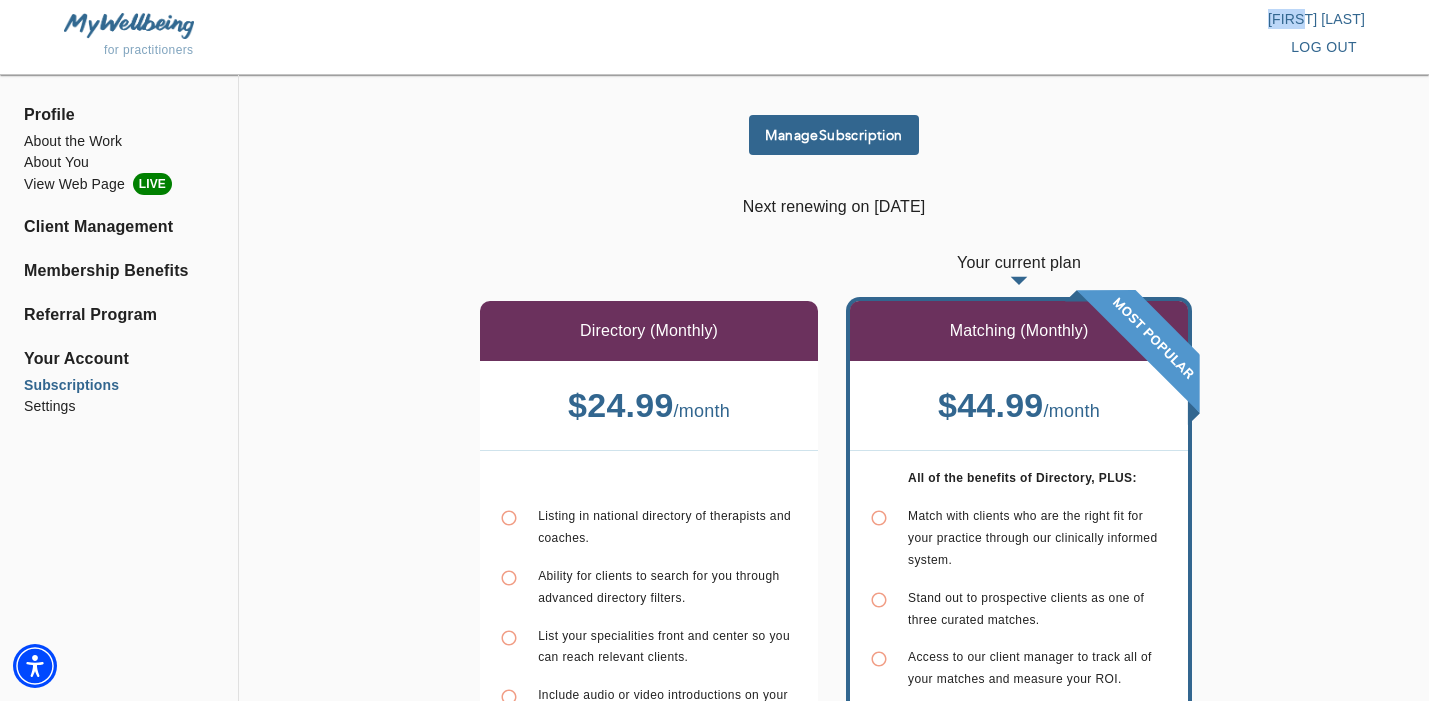 click on "Manage   Subscription" at bounding box center [834, 135] 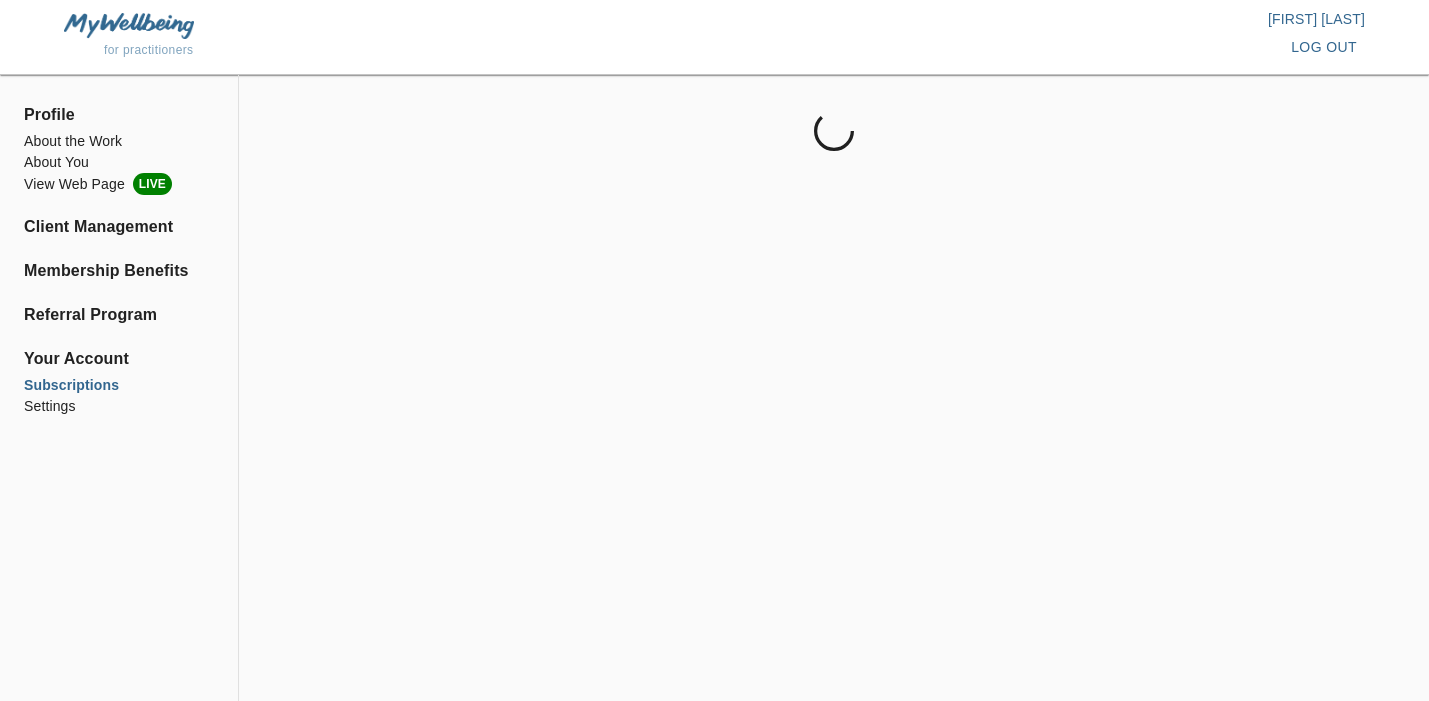 scroll, scrollTop: 0, scrollLeft: 0, axis: both 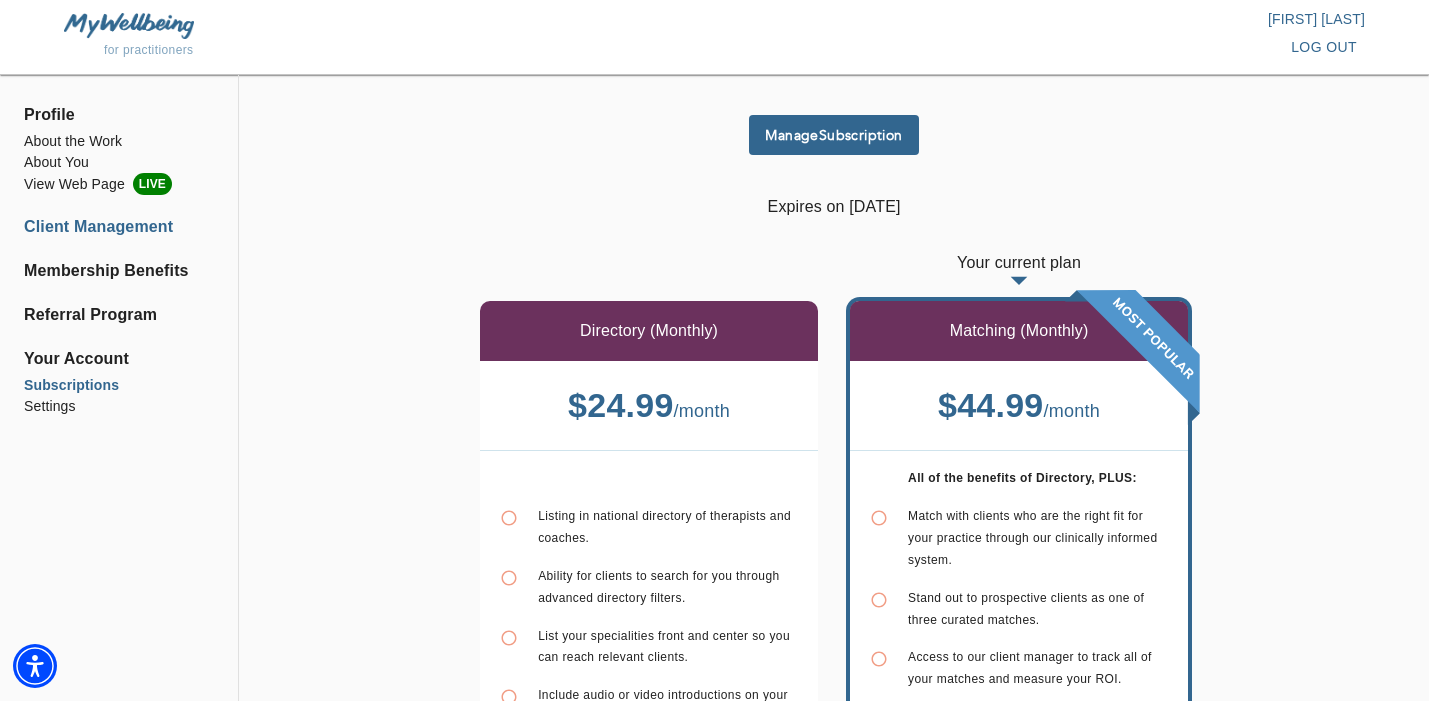 click on "Client Management" at bounding box center [119, 227] 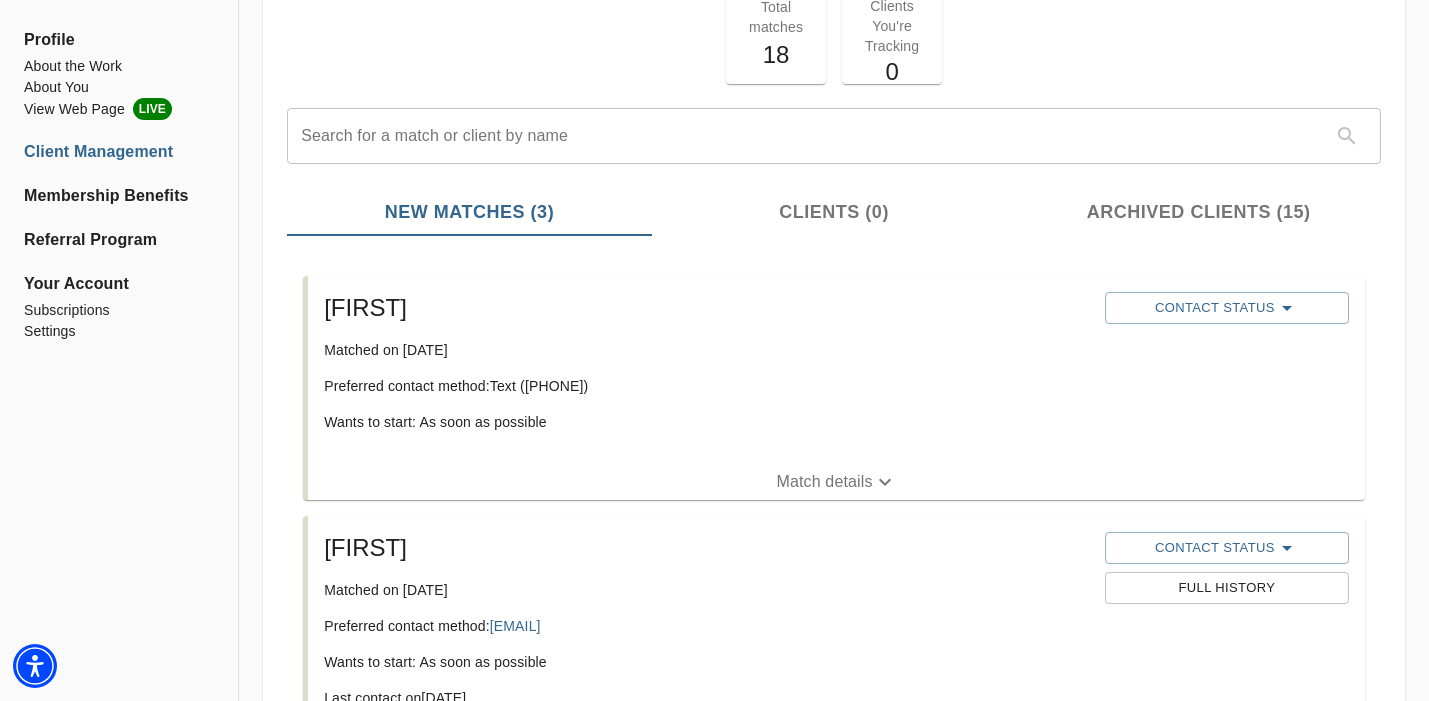 scroll, scrollTop: 147, scrollLeft: 0, axis: vertical 